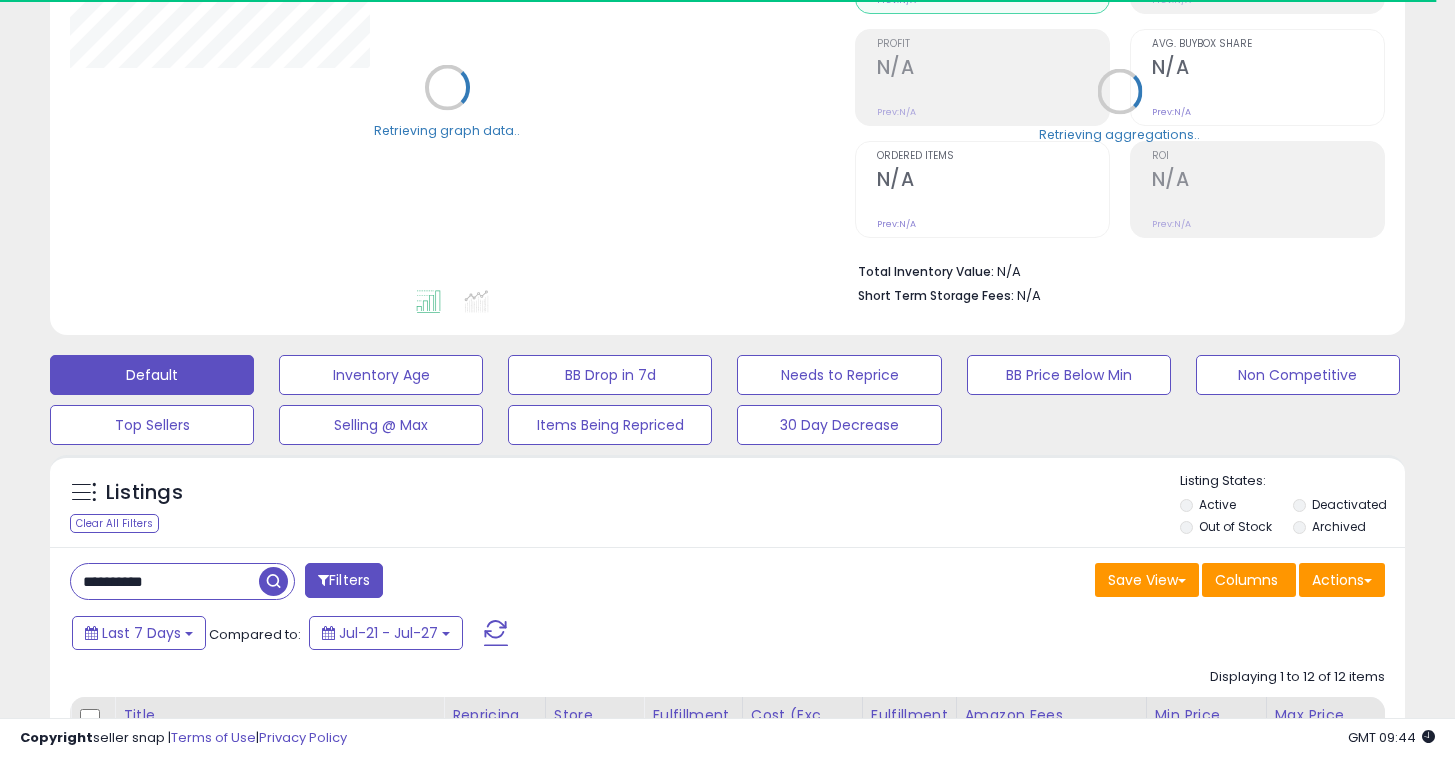 scroll, scrollTop: 327, scrollLeft: 0, axis: vertical 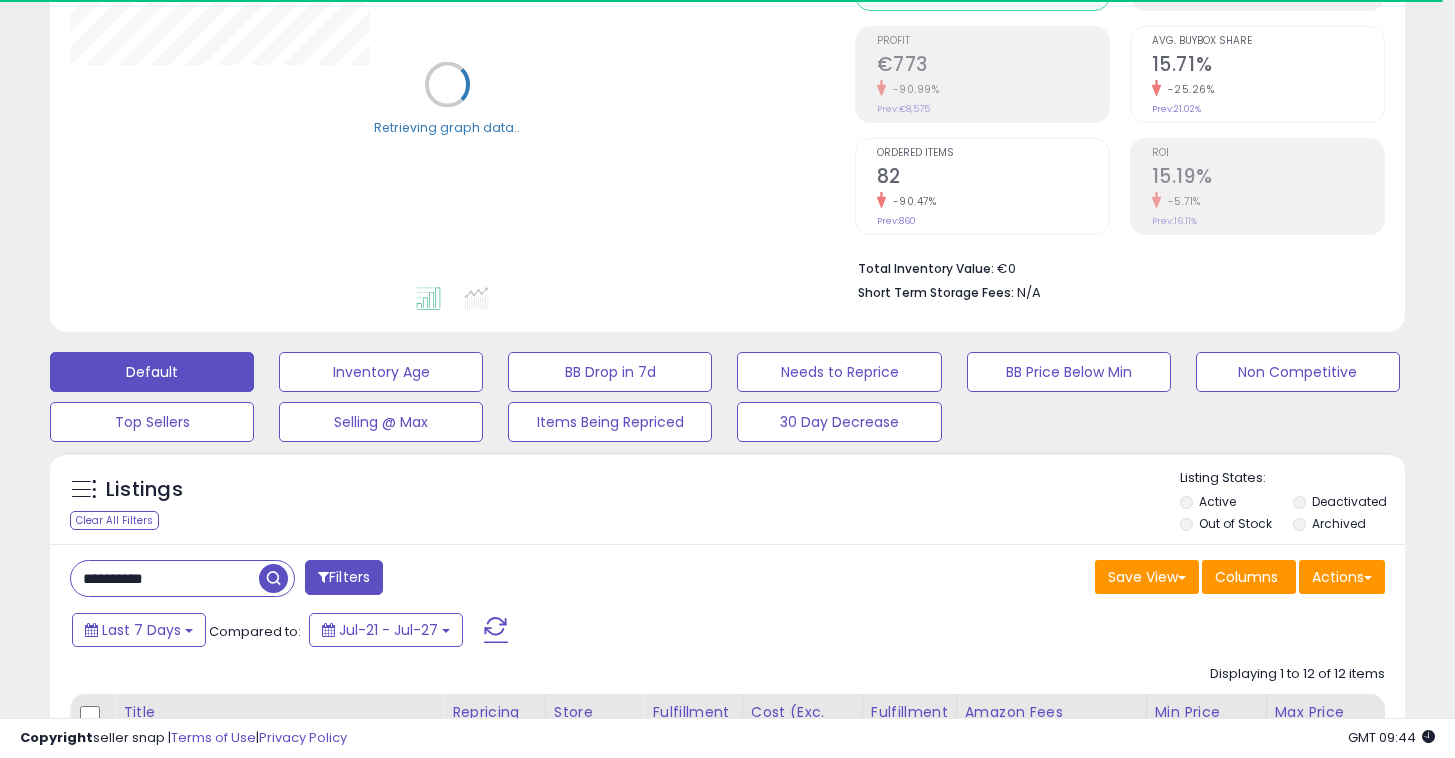 click on "**********" at bounding box center (165, 578) 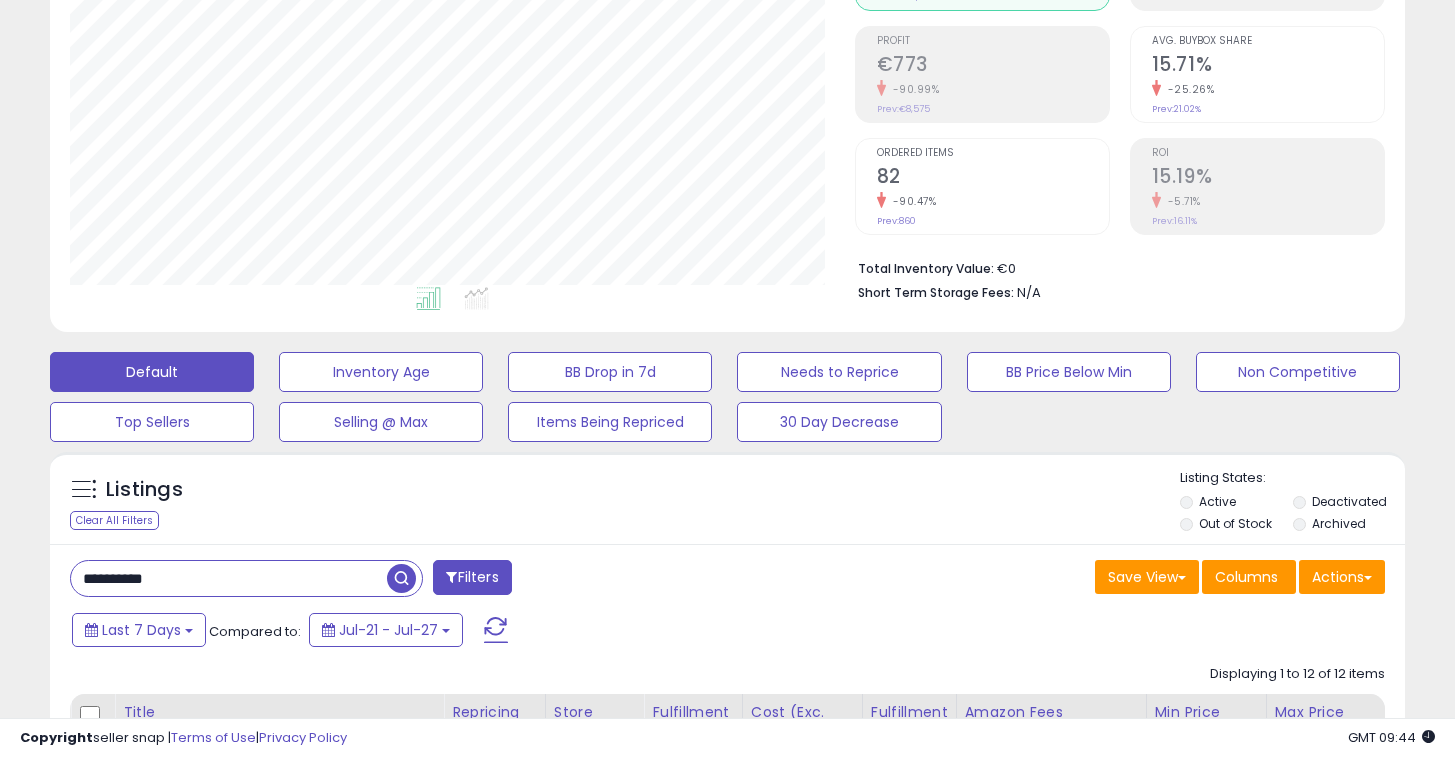 click on "**********" at bounding box center [229, 578] 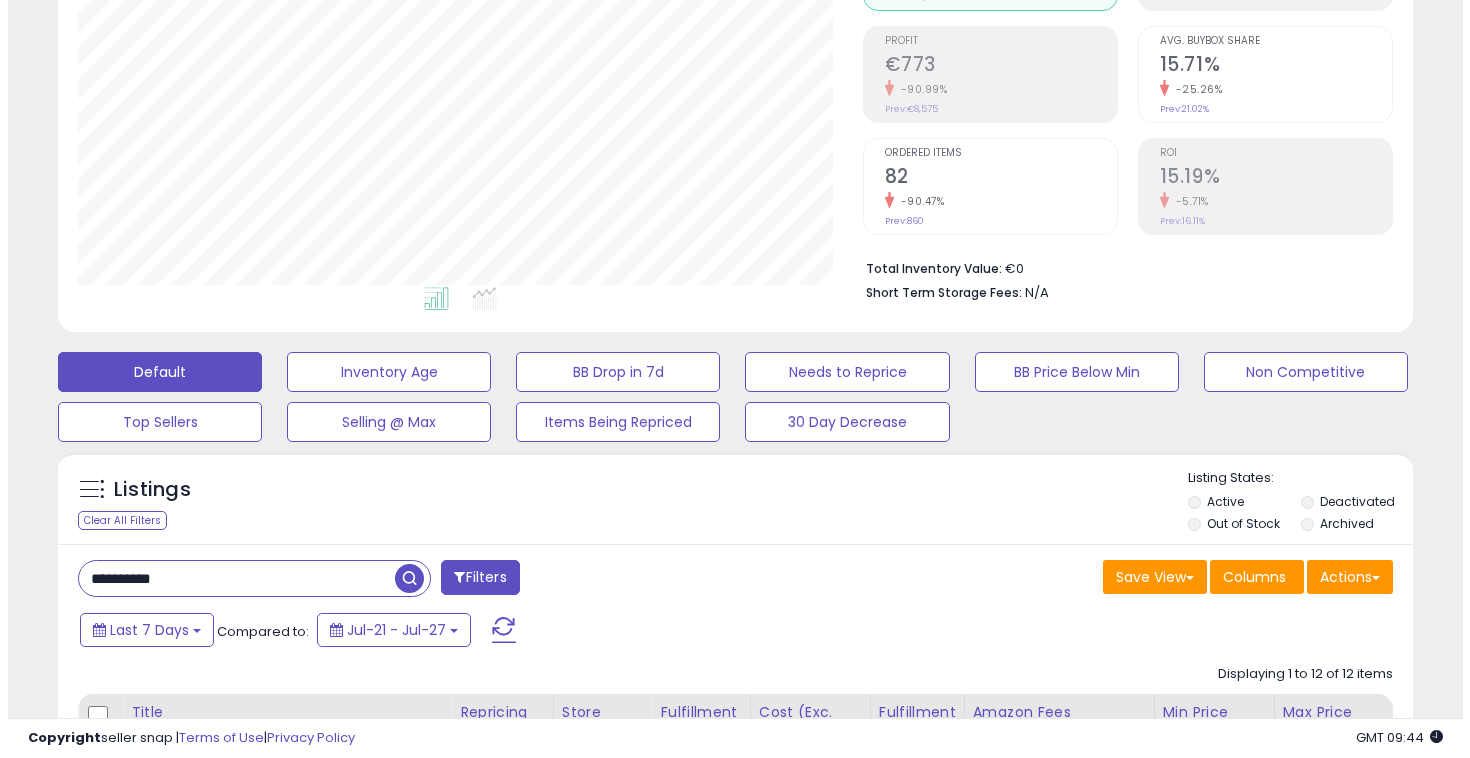 scroll, scrollTop: 410, scrollLeft: 784, axis: both 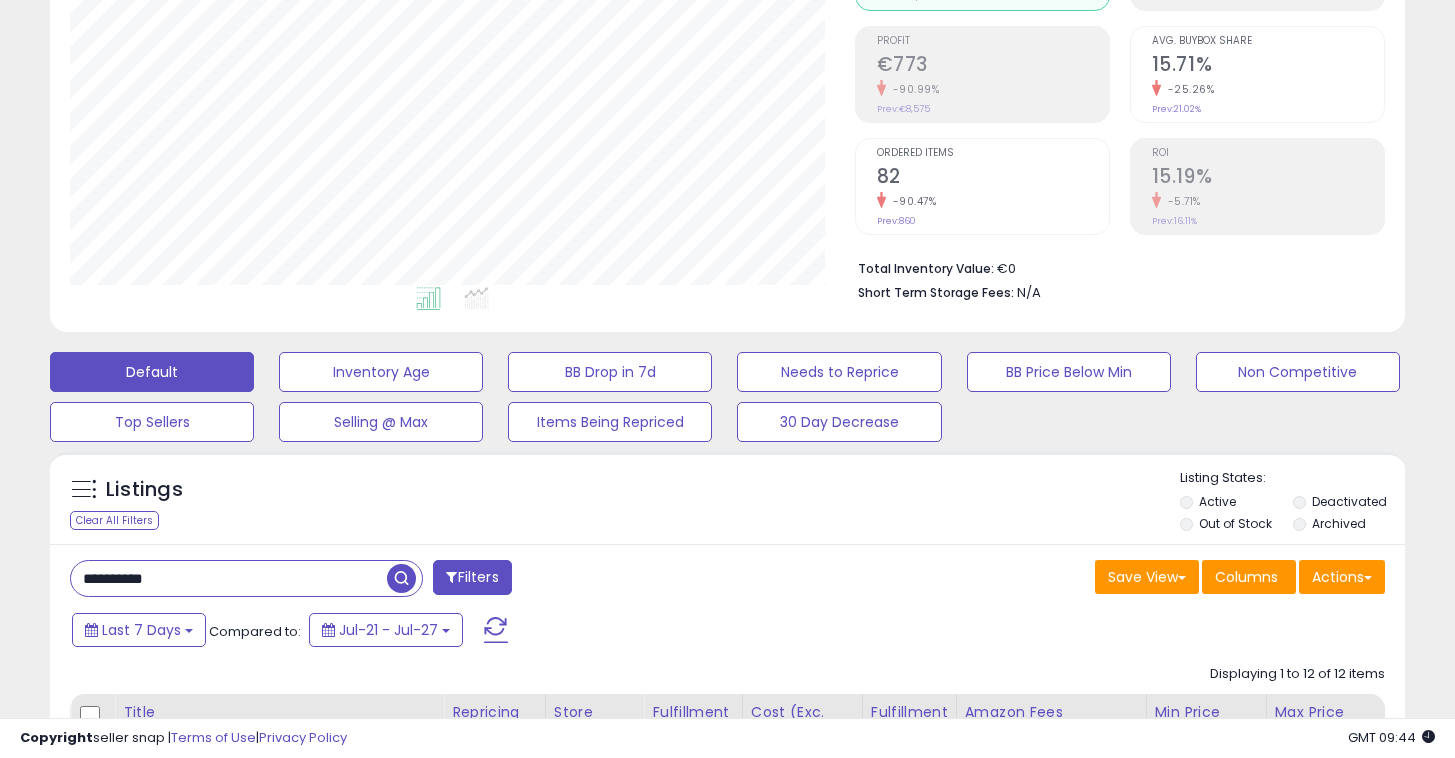 click on "**********" at bounding box center (229, 578) 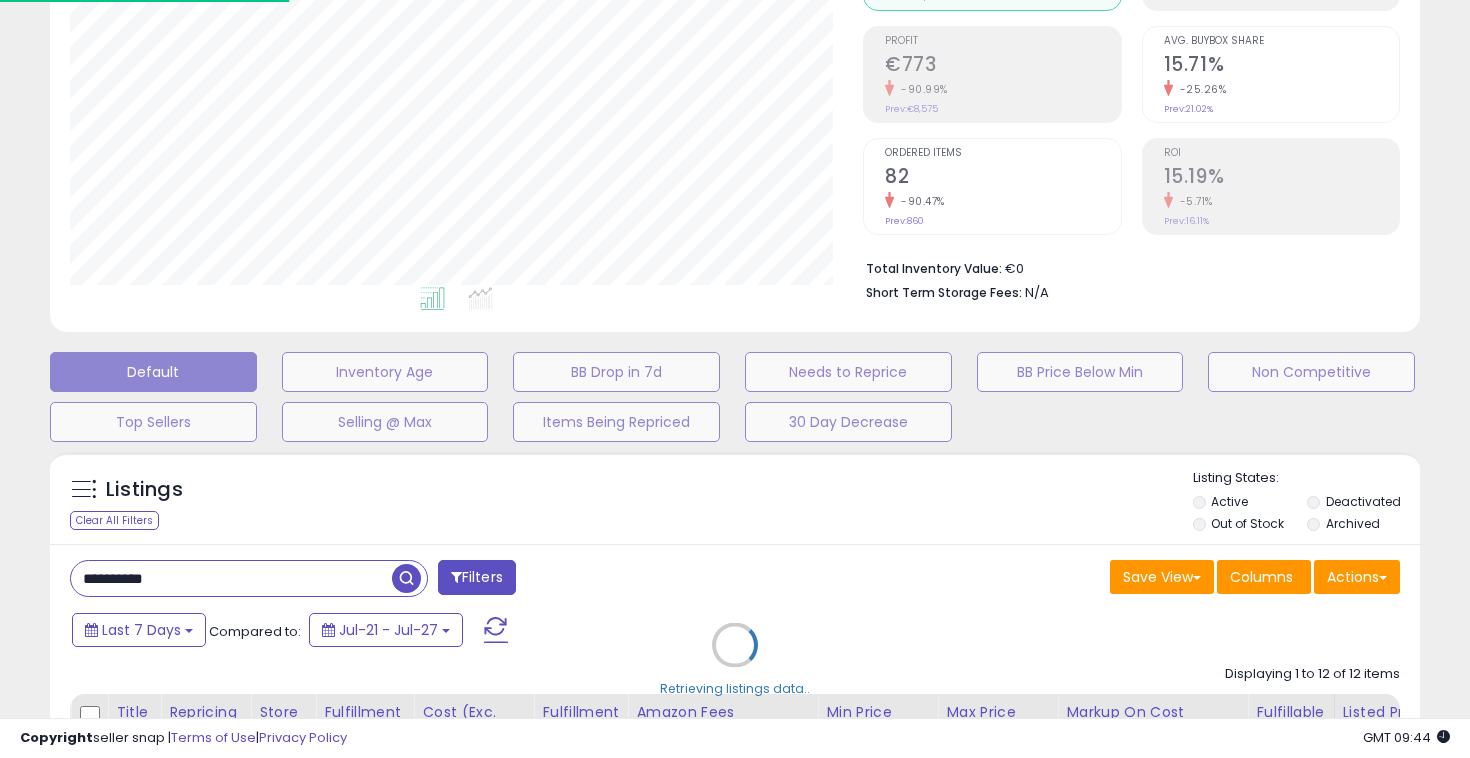 scroll, scrollTop: 999590, scrollLeft: 999207, axis: both 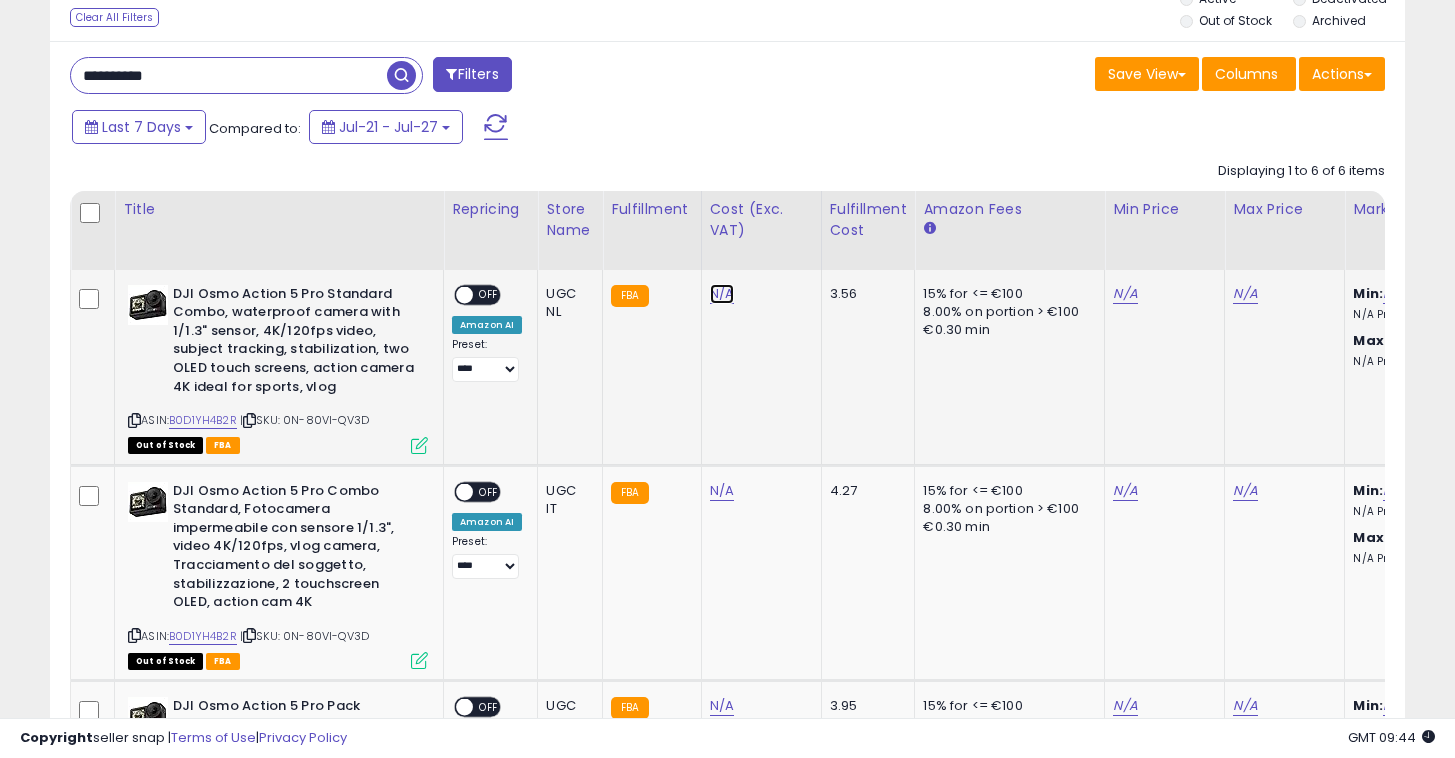 click on "N/A" at bounding box center (722, 294) 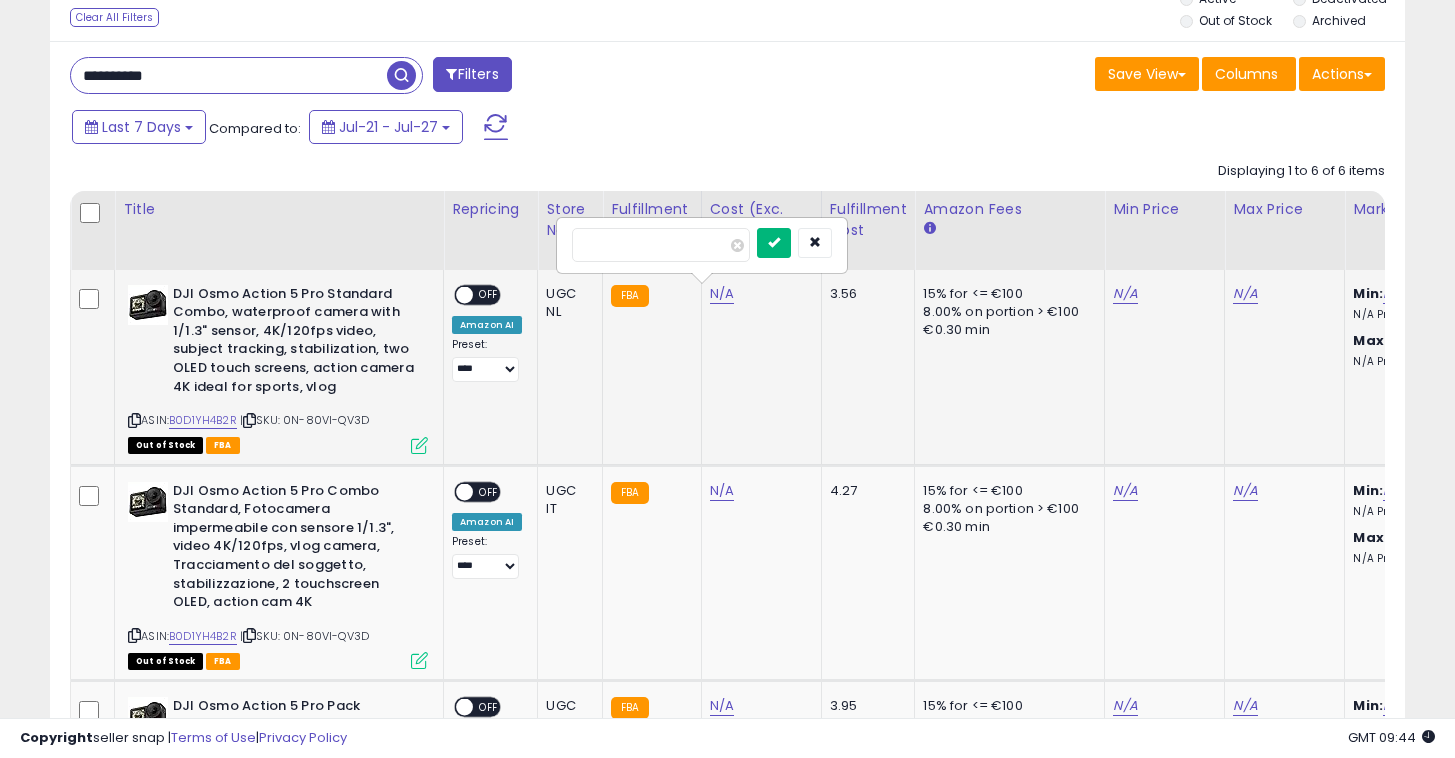 type on "***" 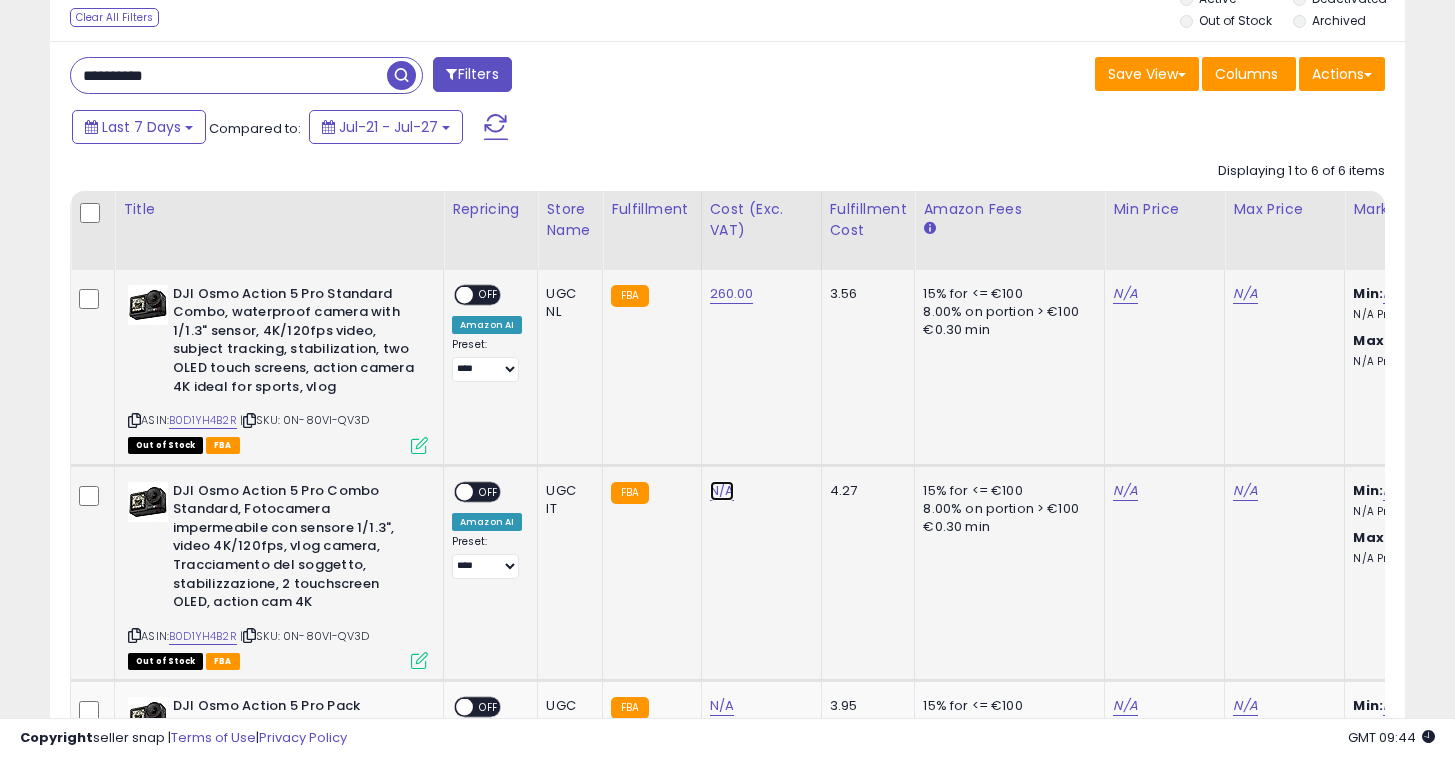 click on "N/A" at bounding box center [722, 491] 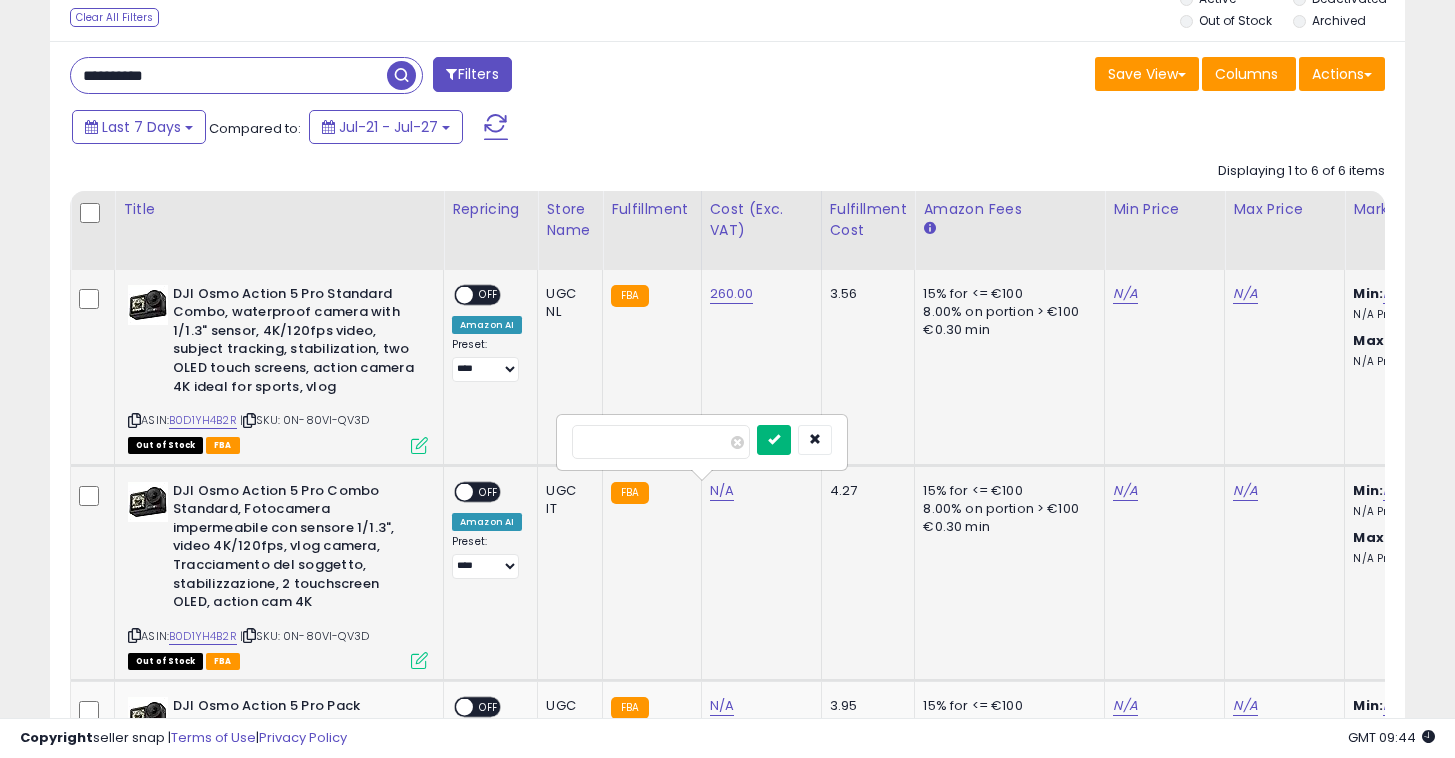 type on "***" 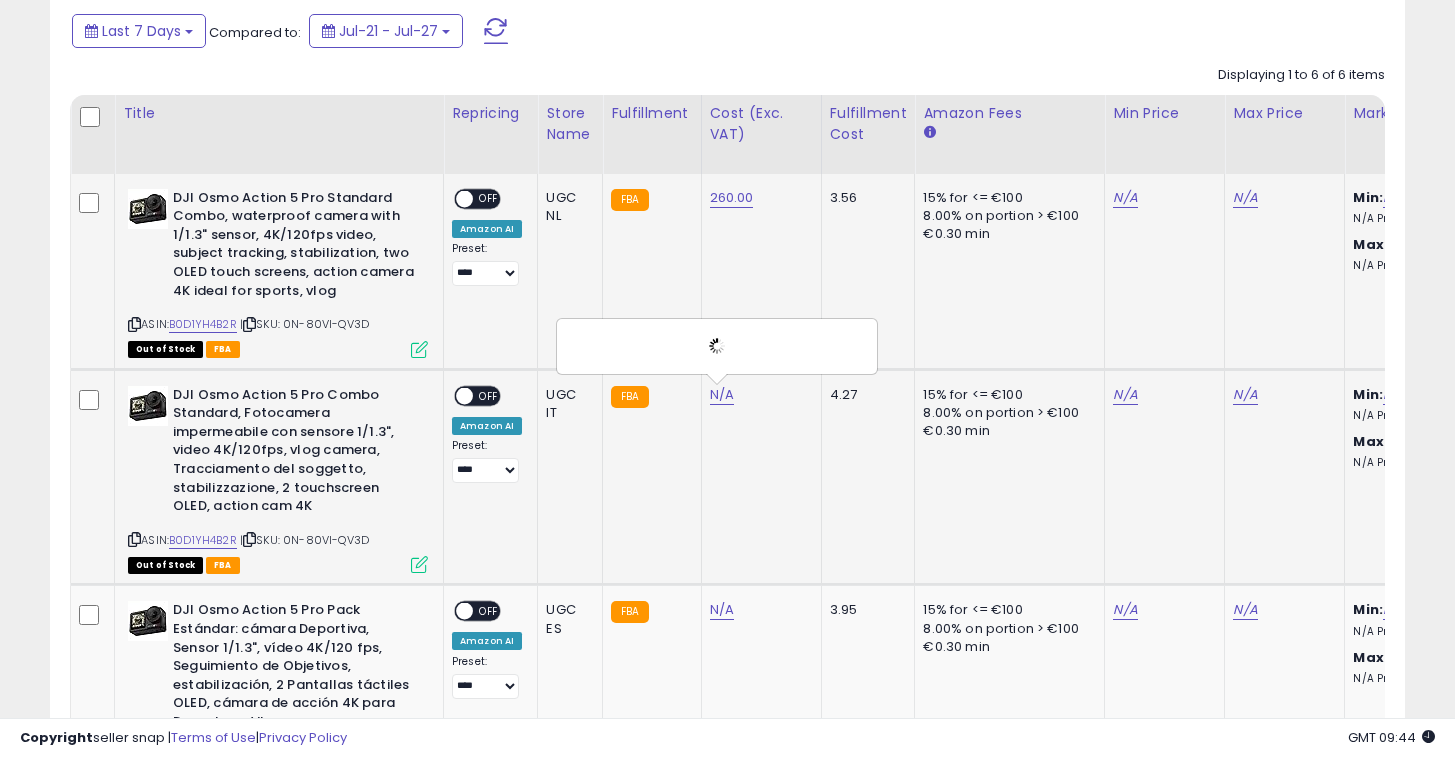 scroll, scrollTop: 982, scrollLeft: 0, axis: vertical 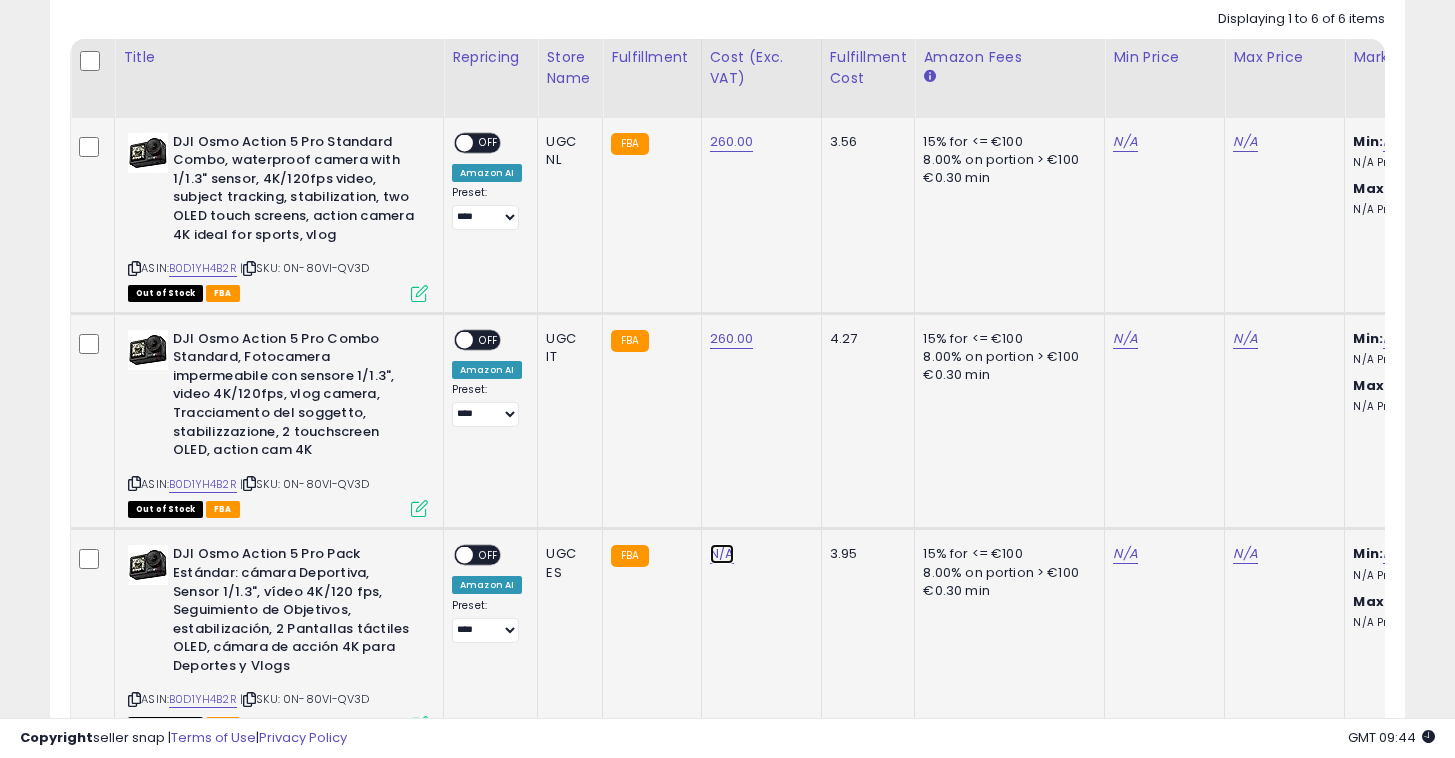 click on "N/A" at bounding box center (722, 554) 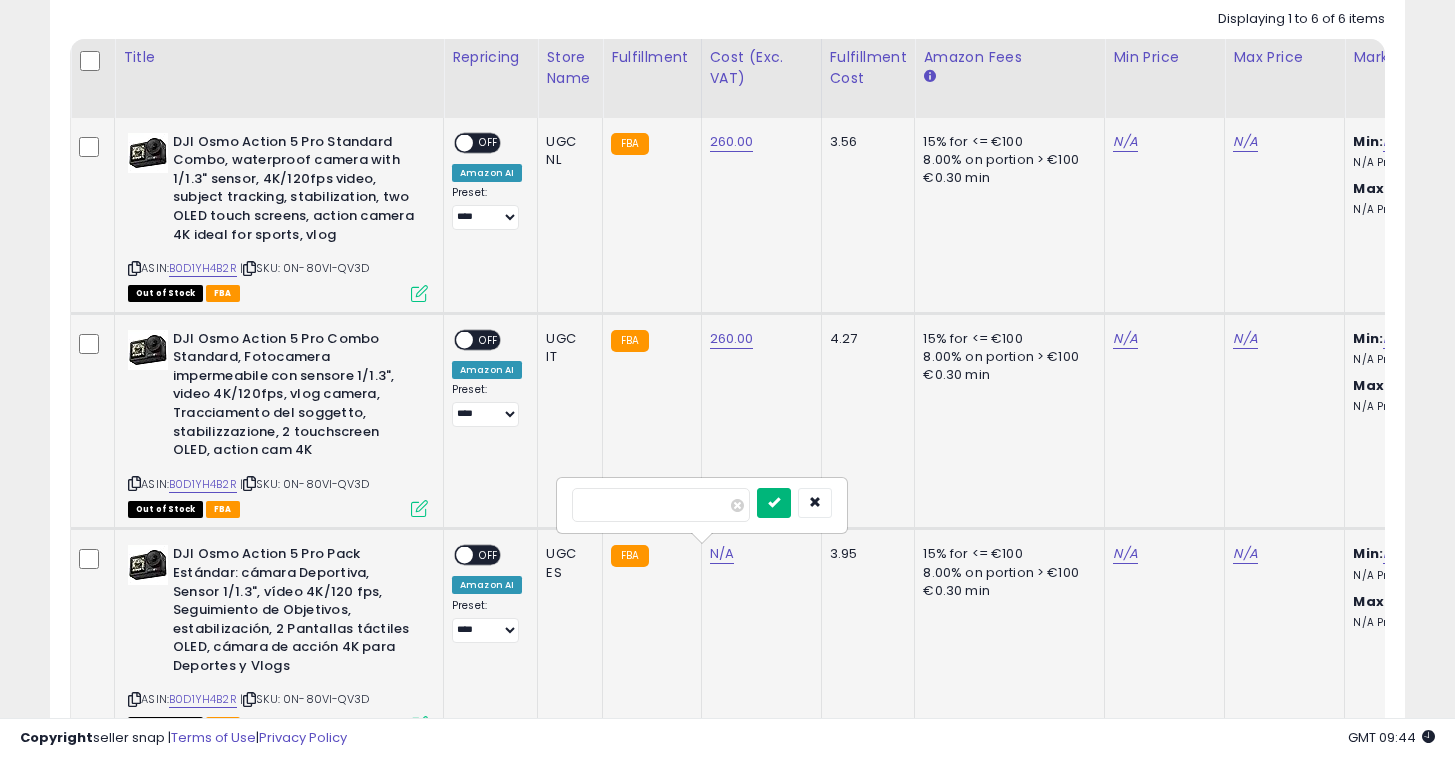 type on "***" 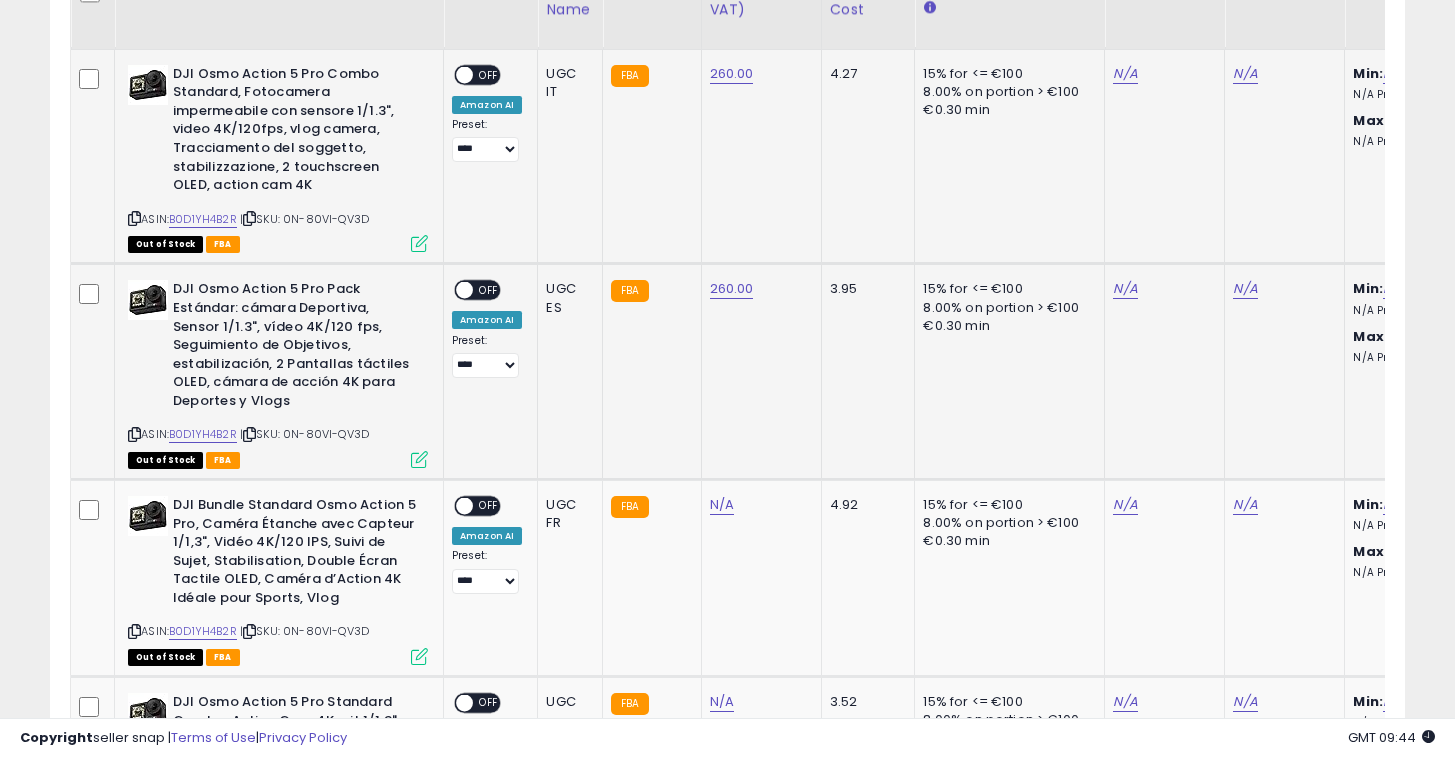 scroll, scrollTop: 1283, scrollLeft: 0, axis: vertical 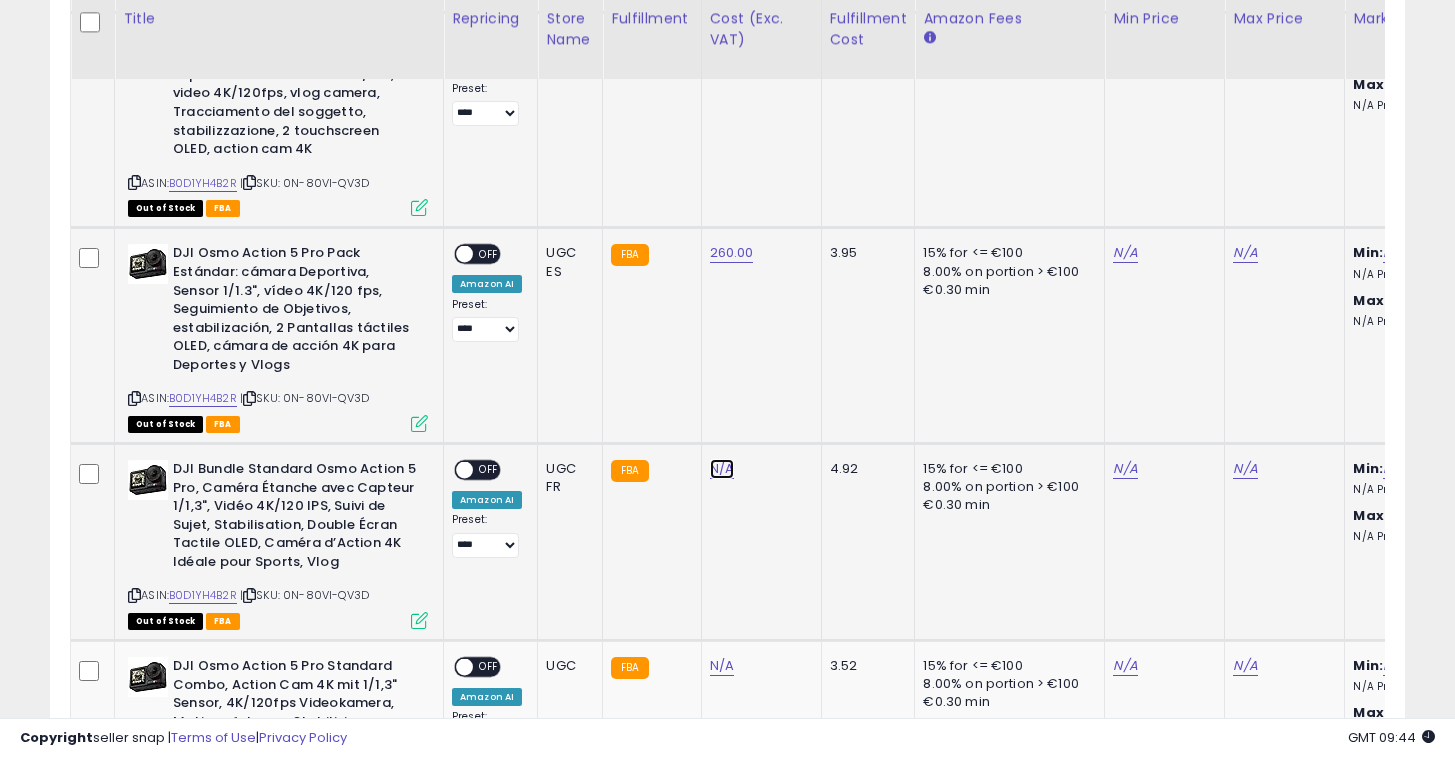 click on "N/A" at bounding box center [722, 469] 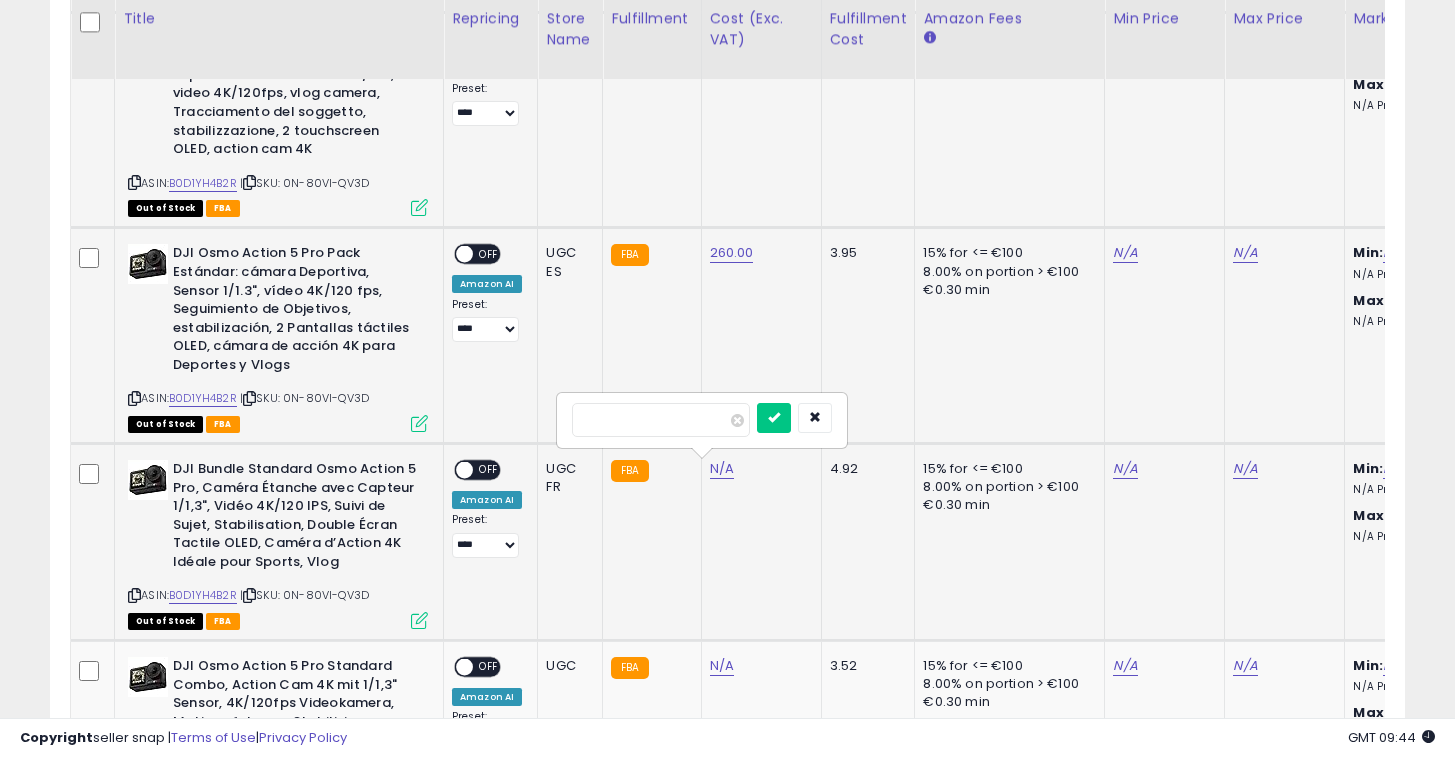 type on "***" 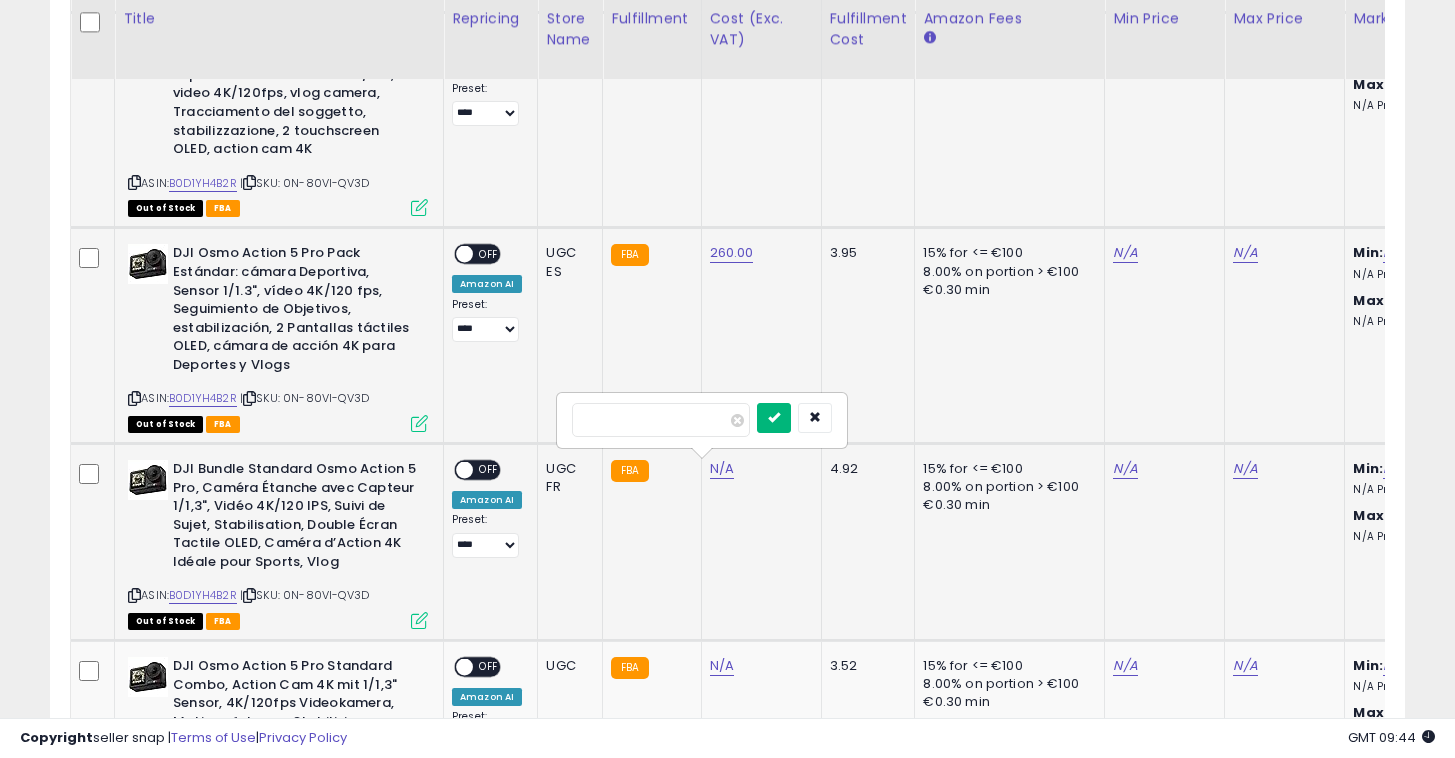 click at bounding box center [774, 418] 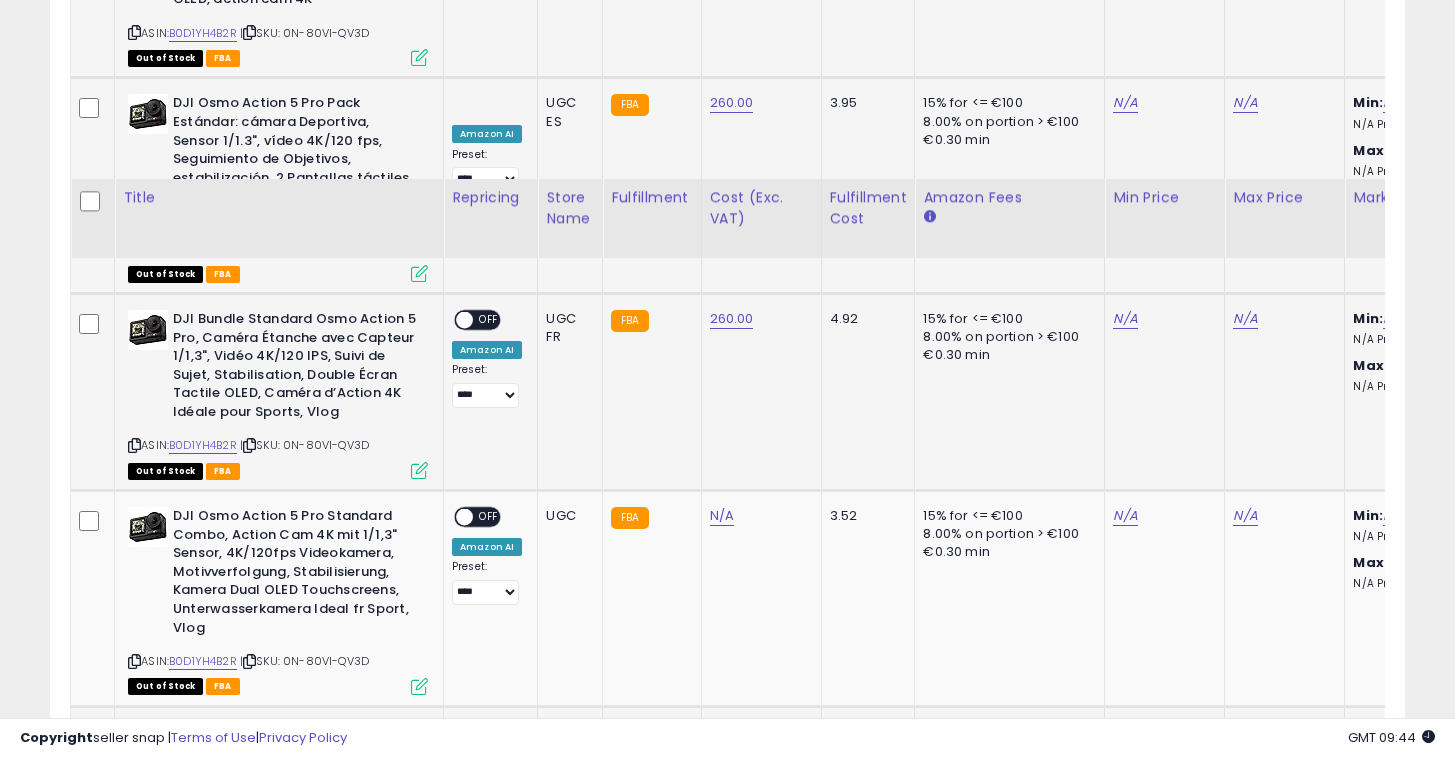 scroll, scrollTop: 1612, scrollLeft: 0, axis: vertical 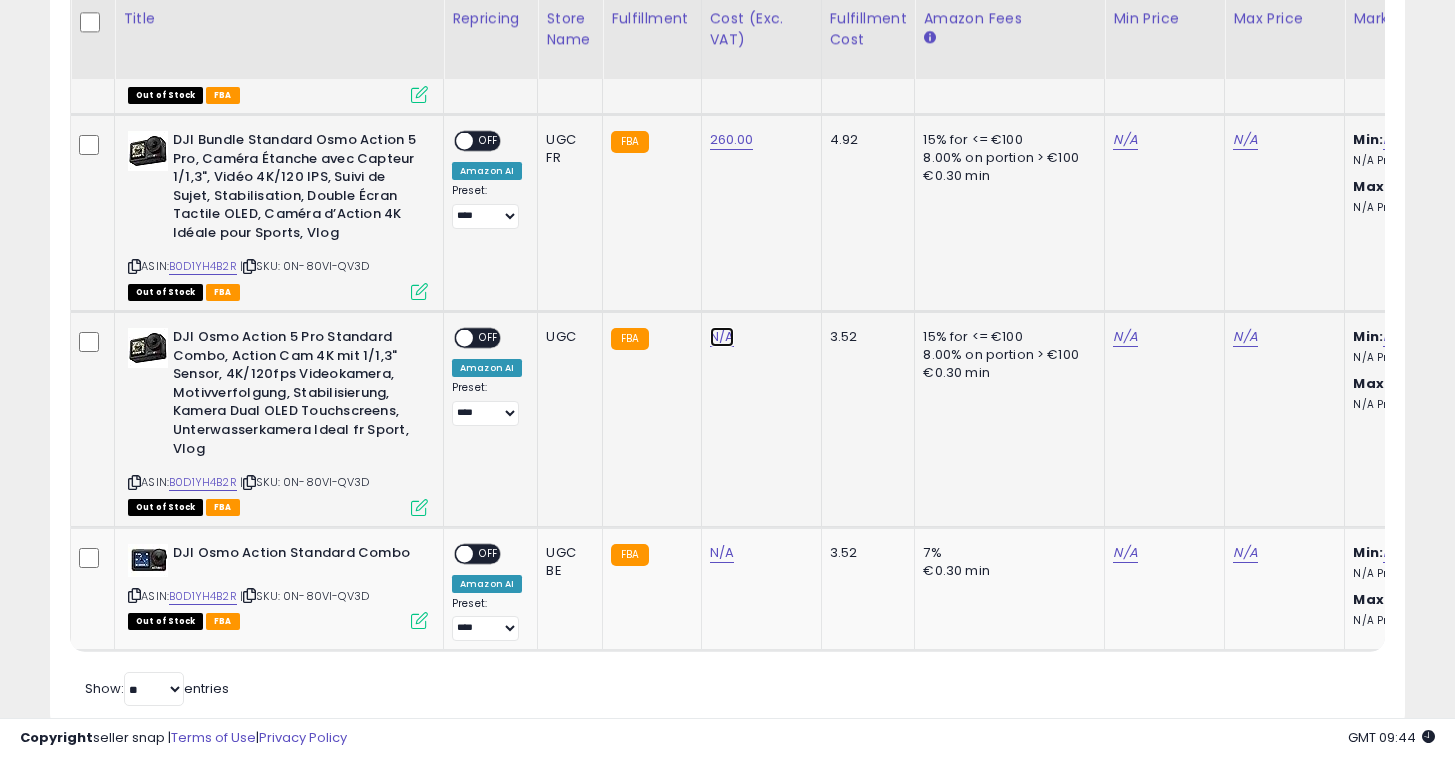 click on "N/A" at bounding box center (722, 337) 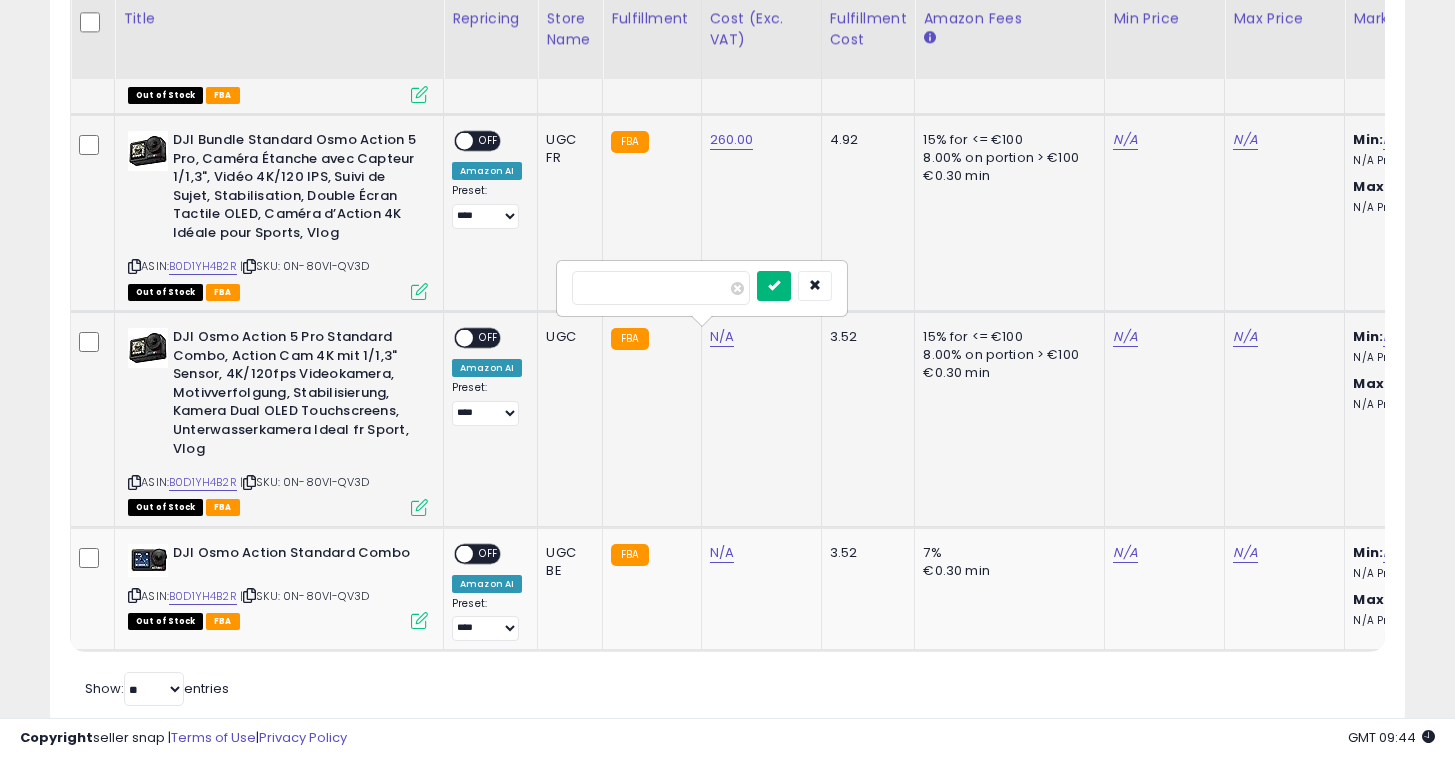 type on "***" 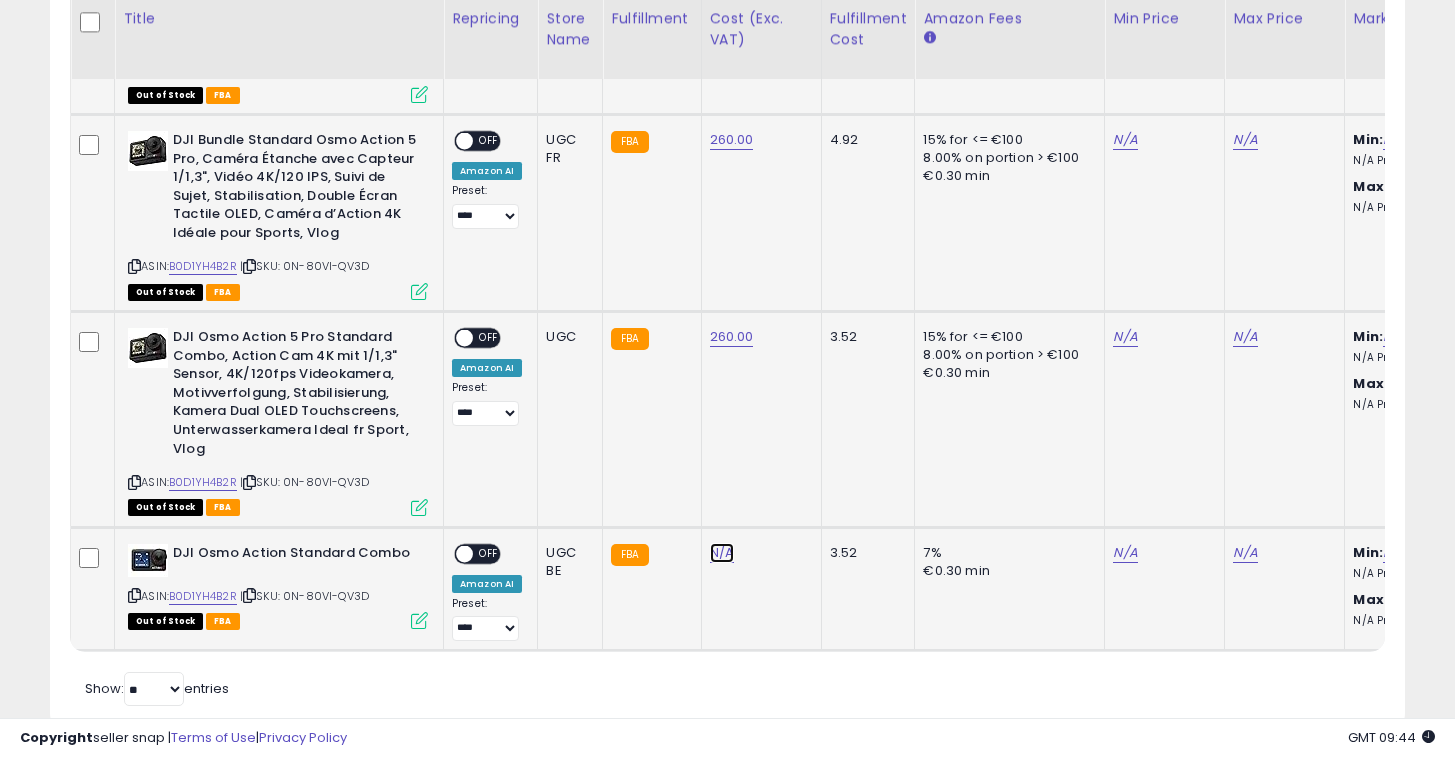 click on "N/A" at bounding box center (722, 553) 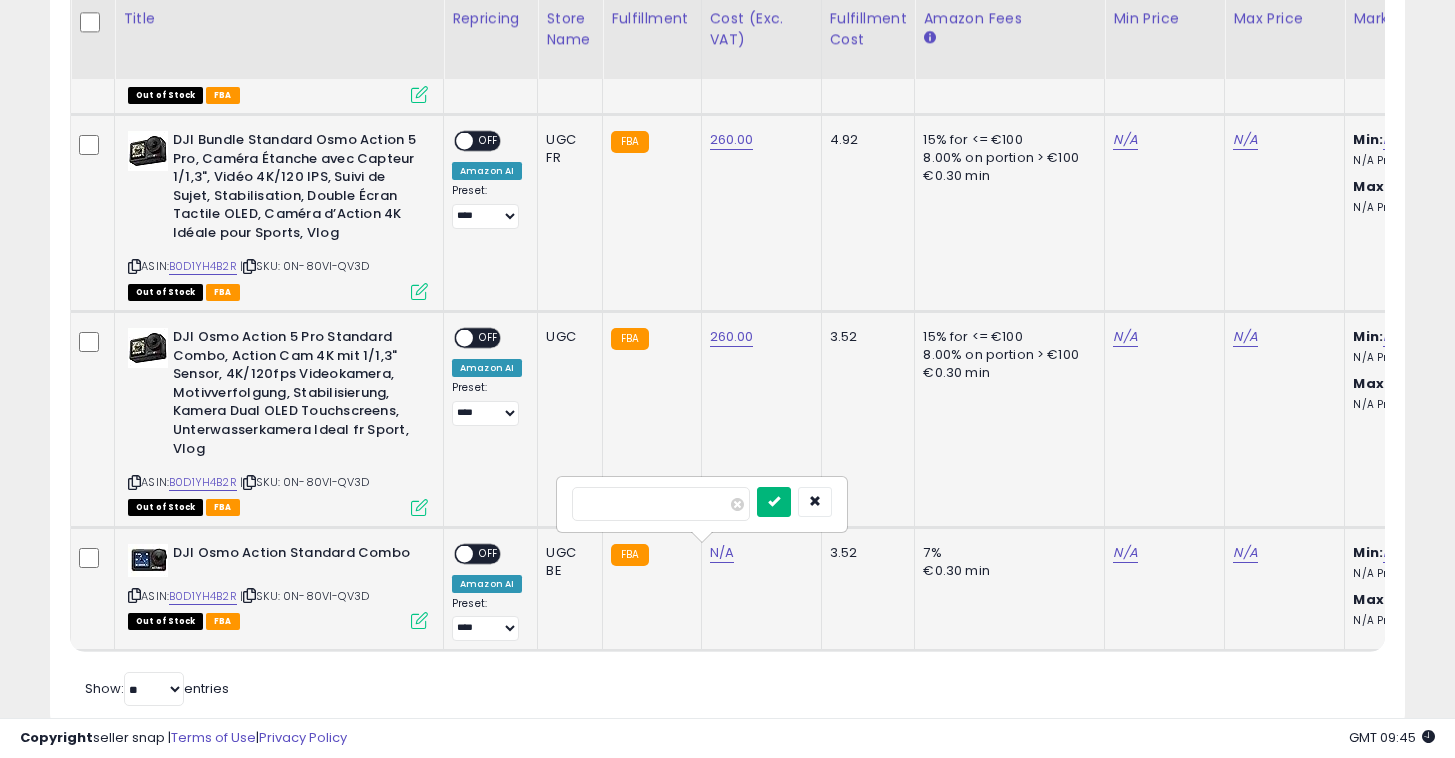 type on "***" 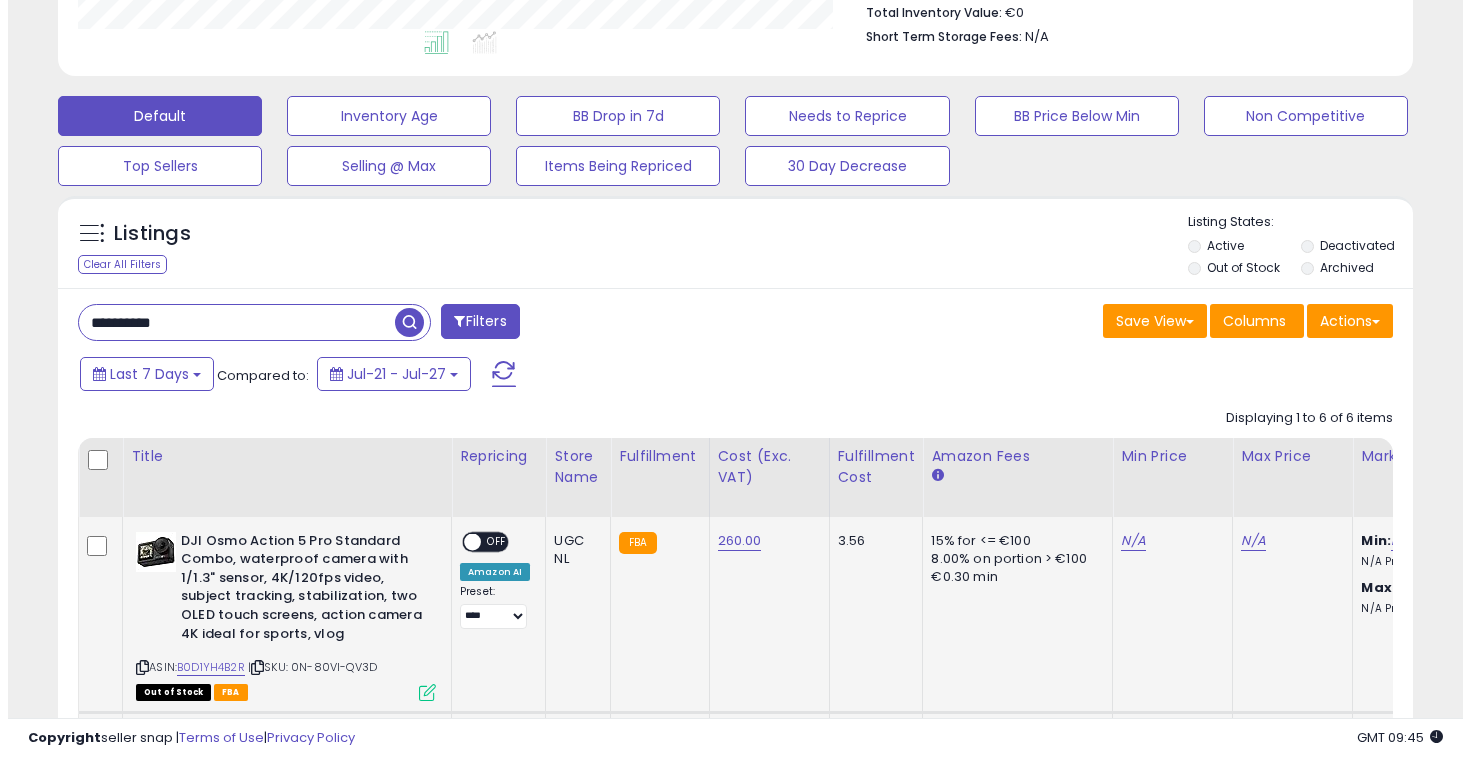 scroll, scrollTop: 978, scrollLeft: 0, axis: vertical 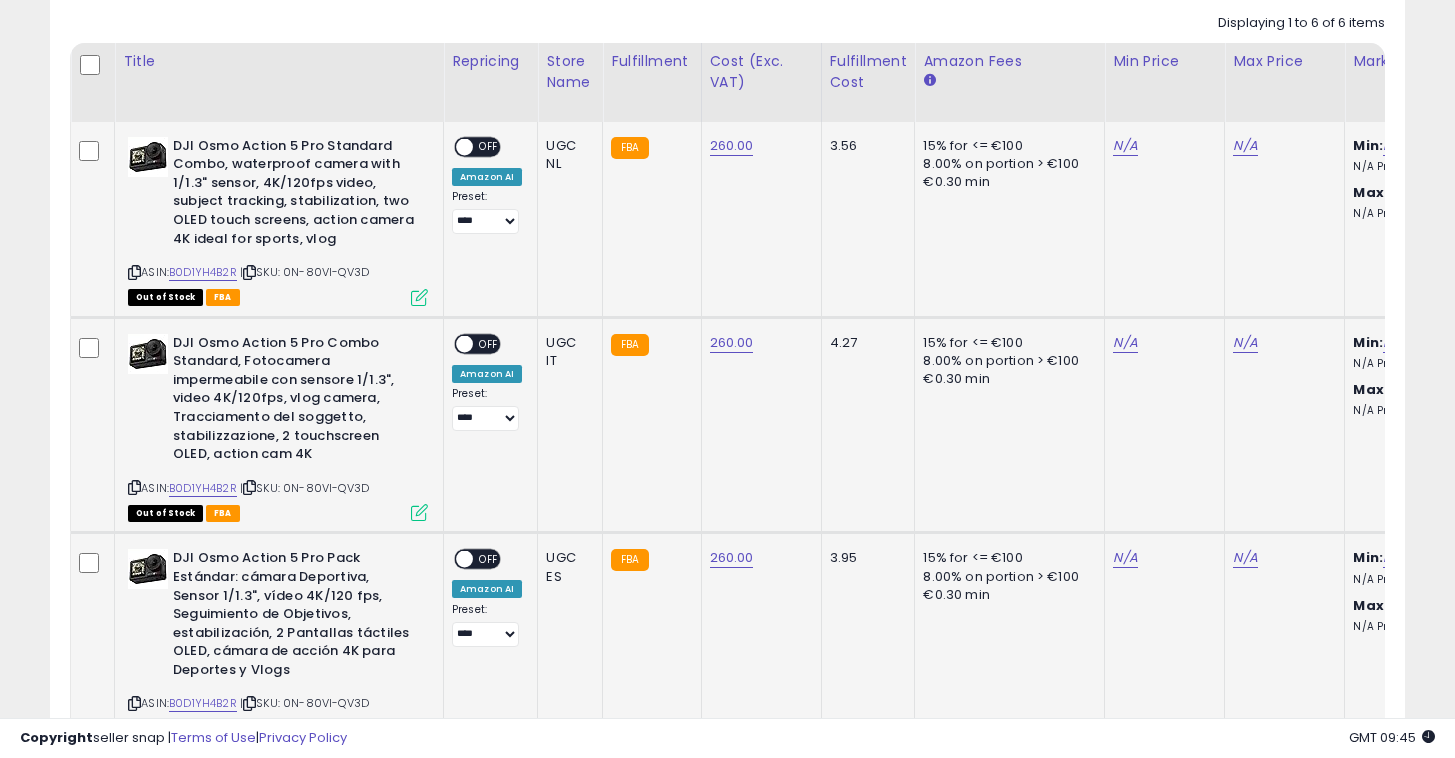 click at bounding box center (419, 297) 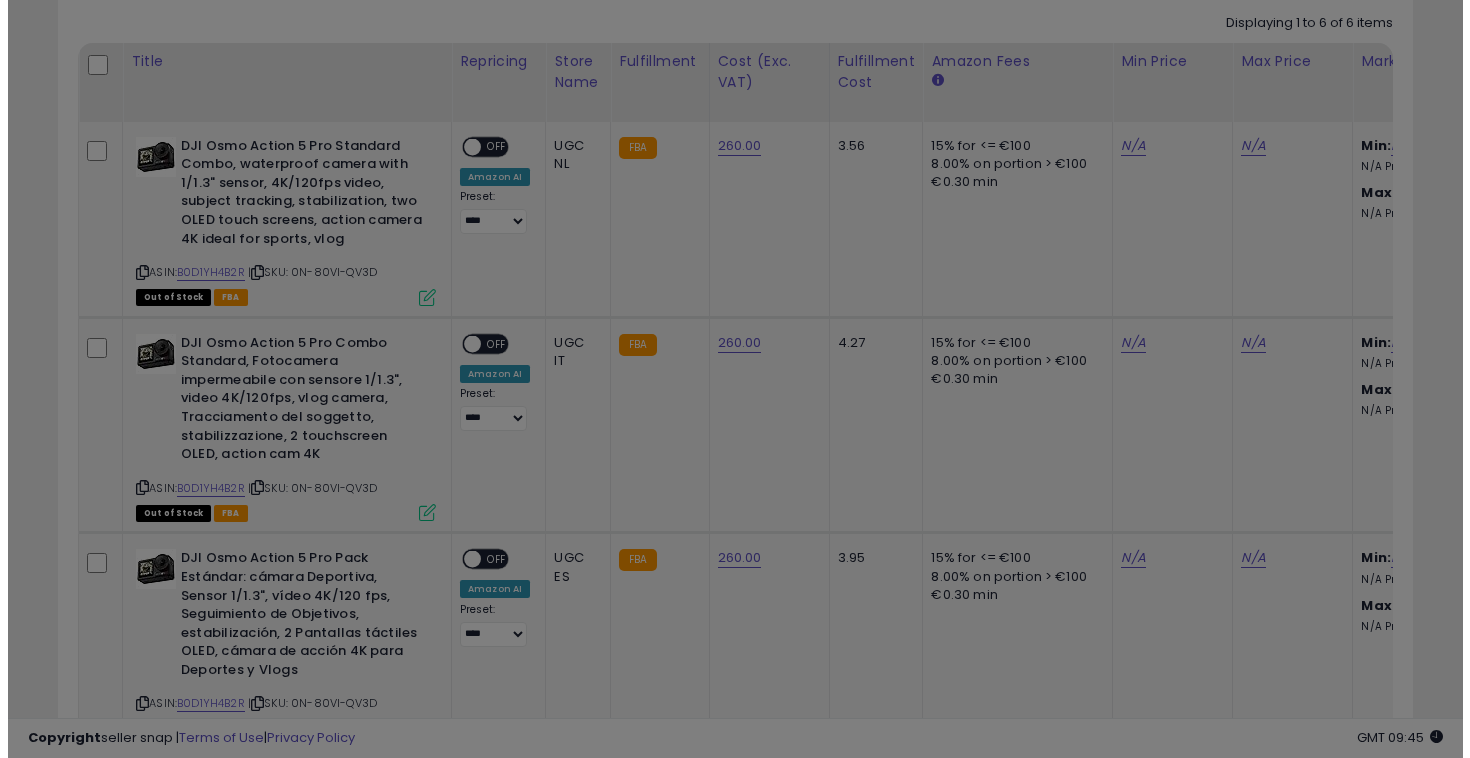 scroll, scrollTop: 999590, scrollLeft: 999207, axis: both 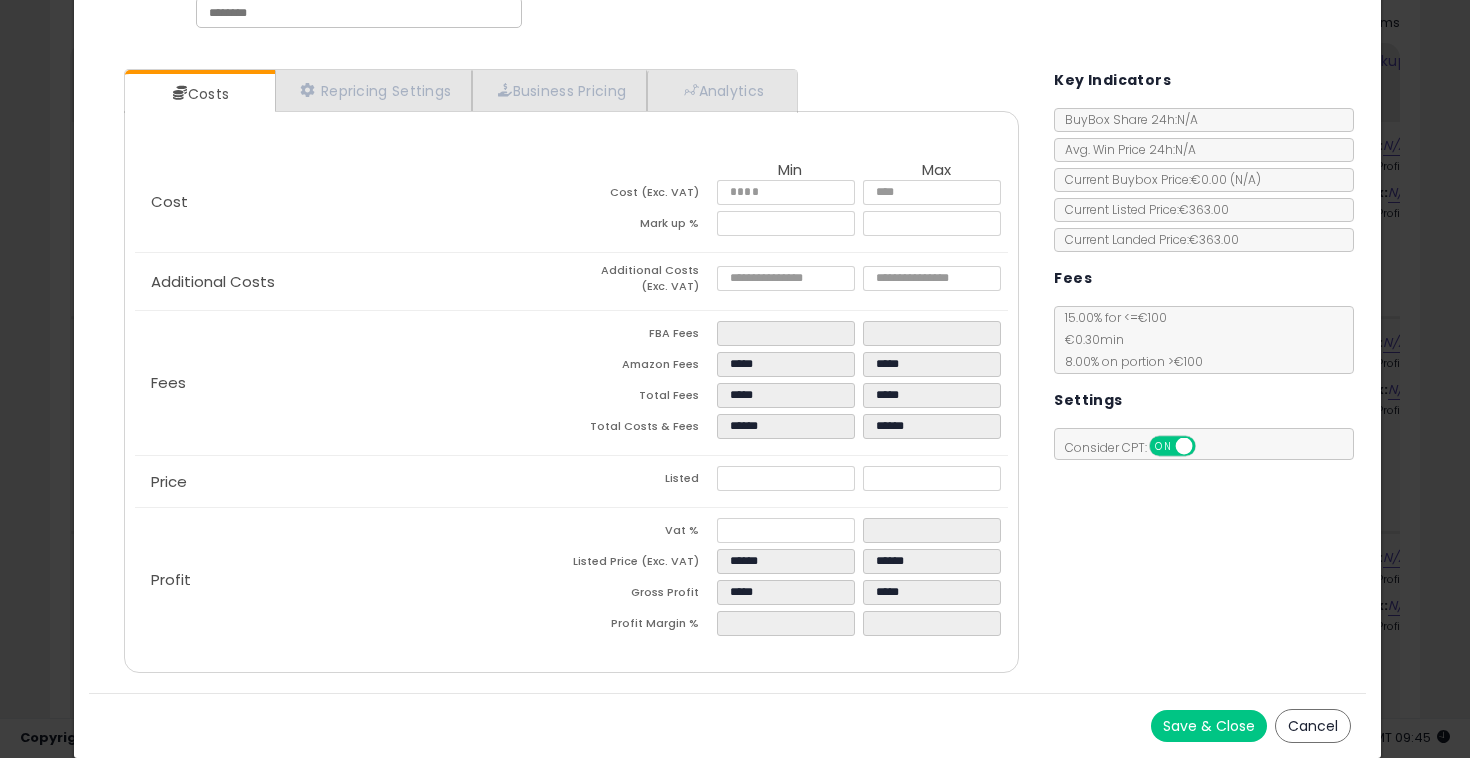 click on "Save & Close" at bounding box center [1209, 726] 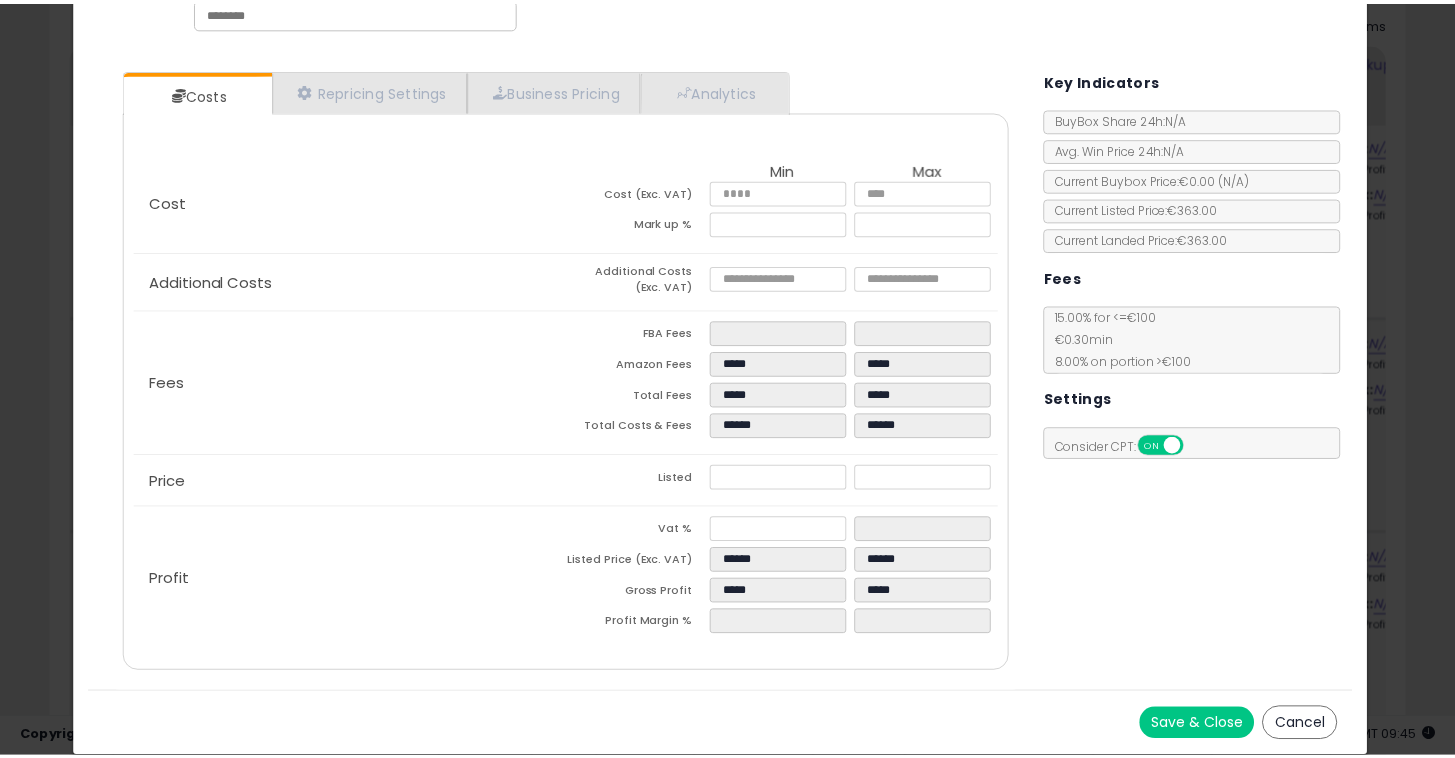scroll, scrollTop: 0, scrollLeft: 0, axis: both 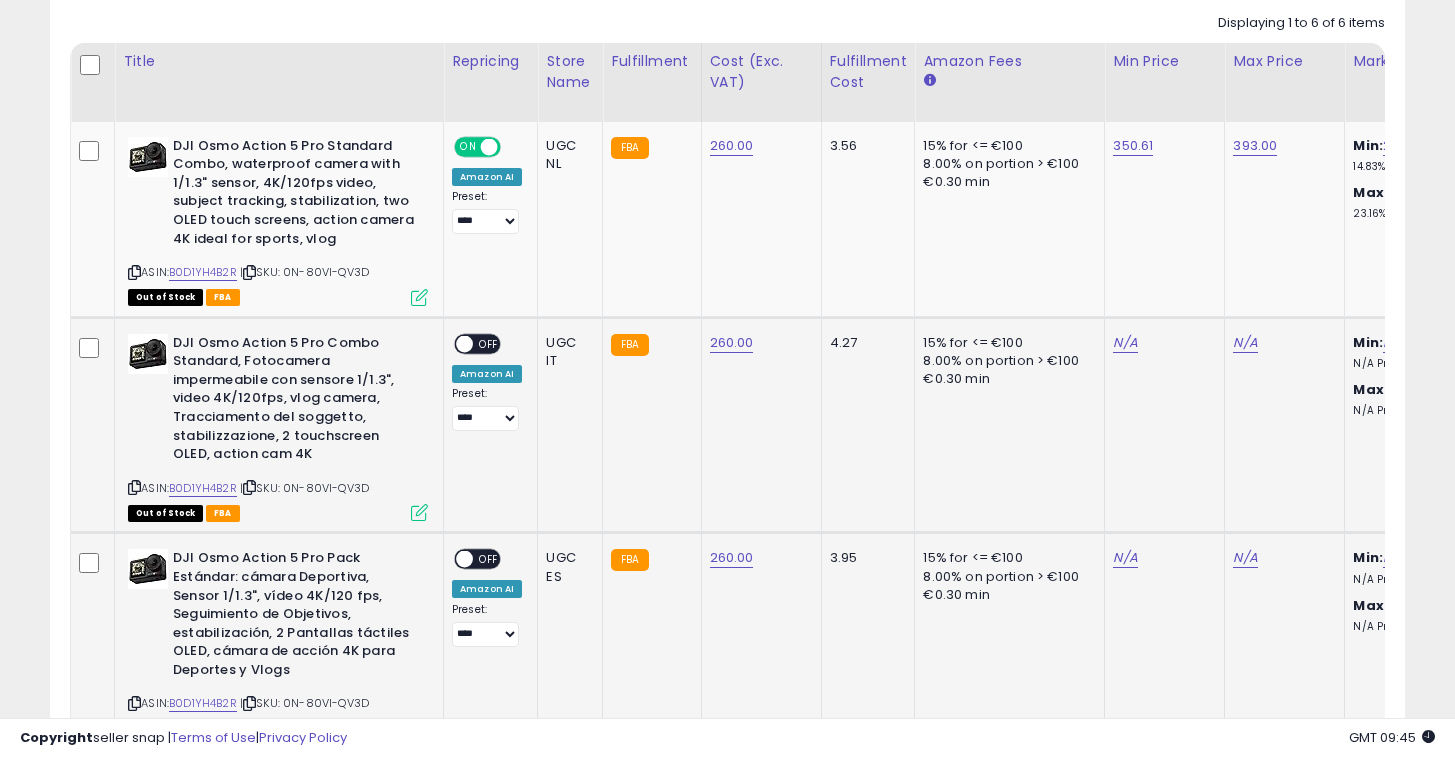 click at bounding box center [419, 512] 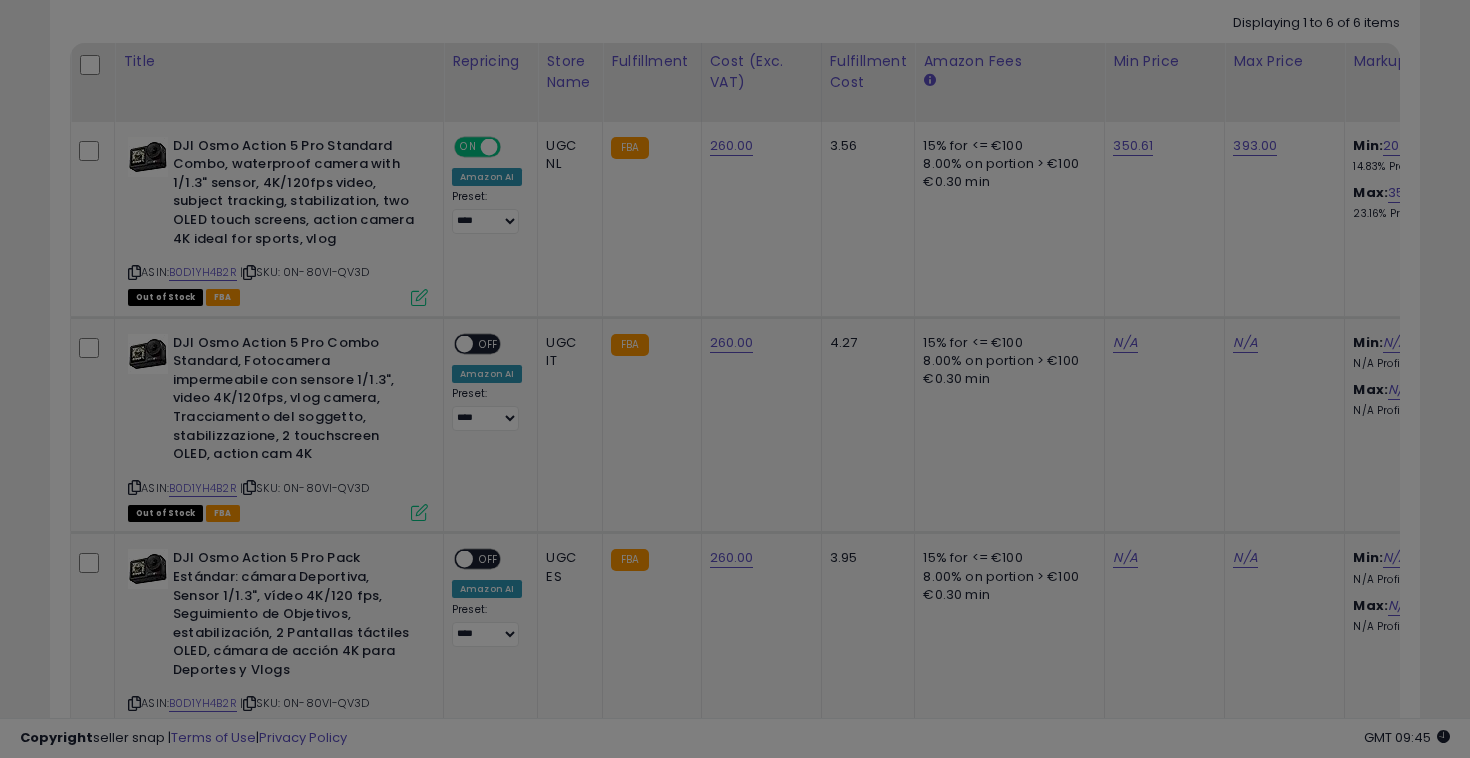 scroll, scrollTop: 999590, scrollLeft: 999207, axis: both 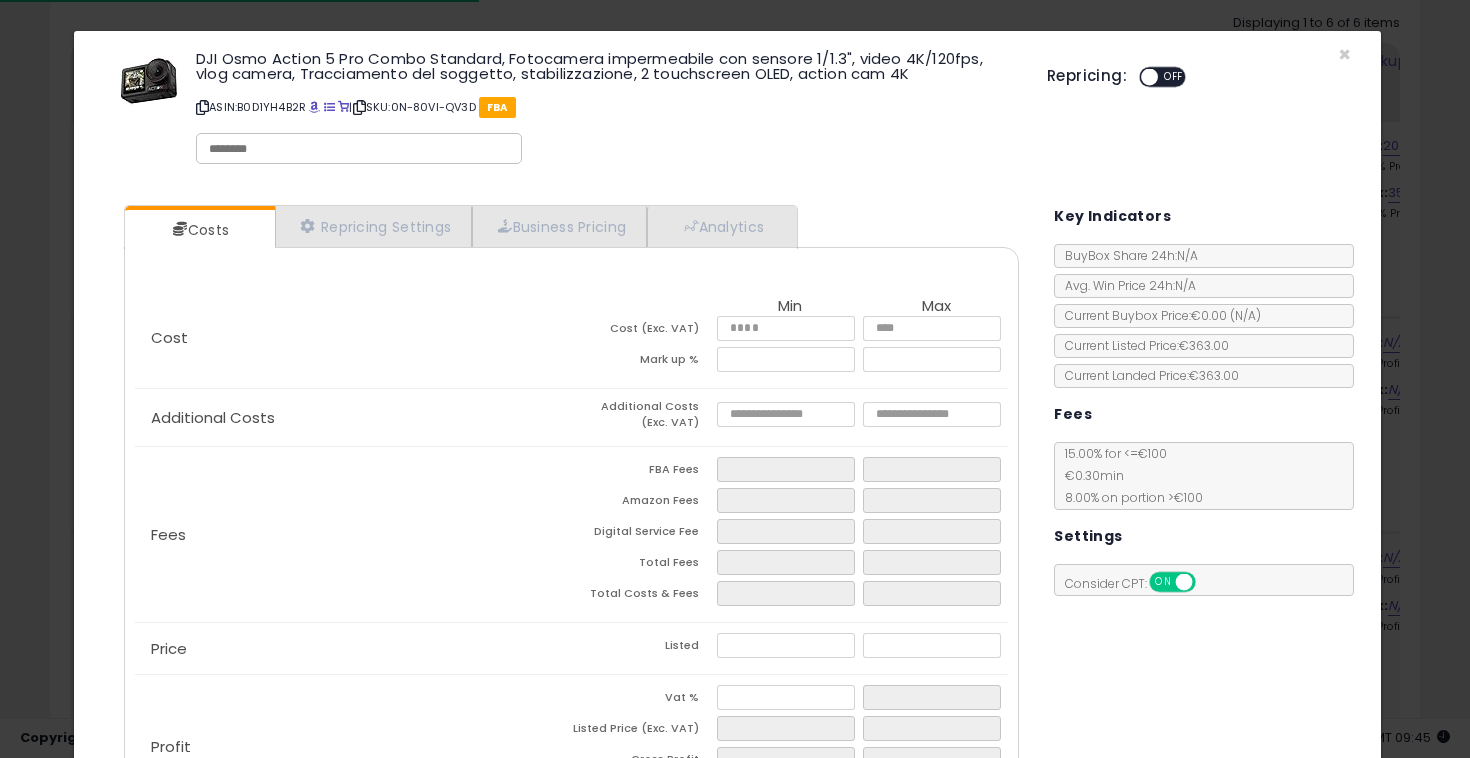 click on "******" 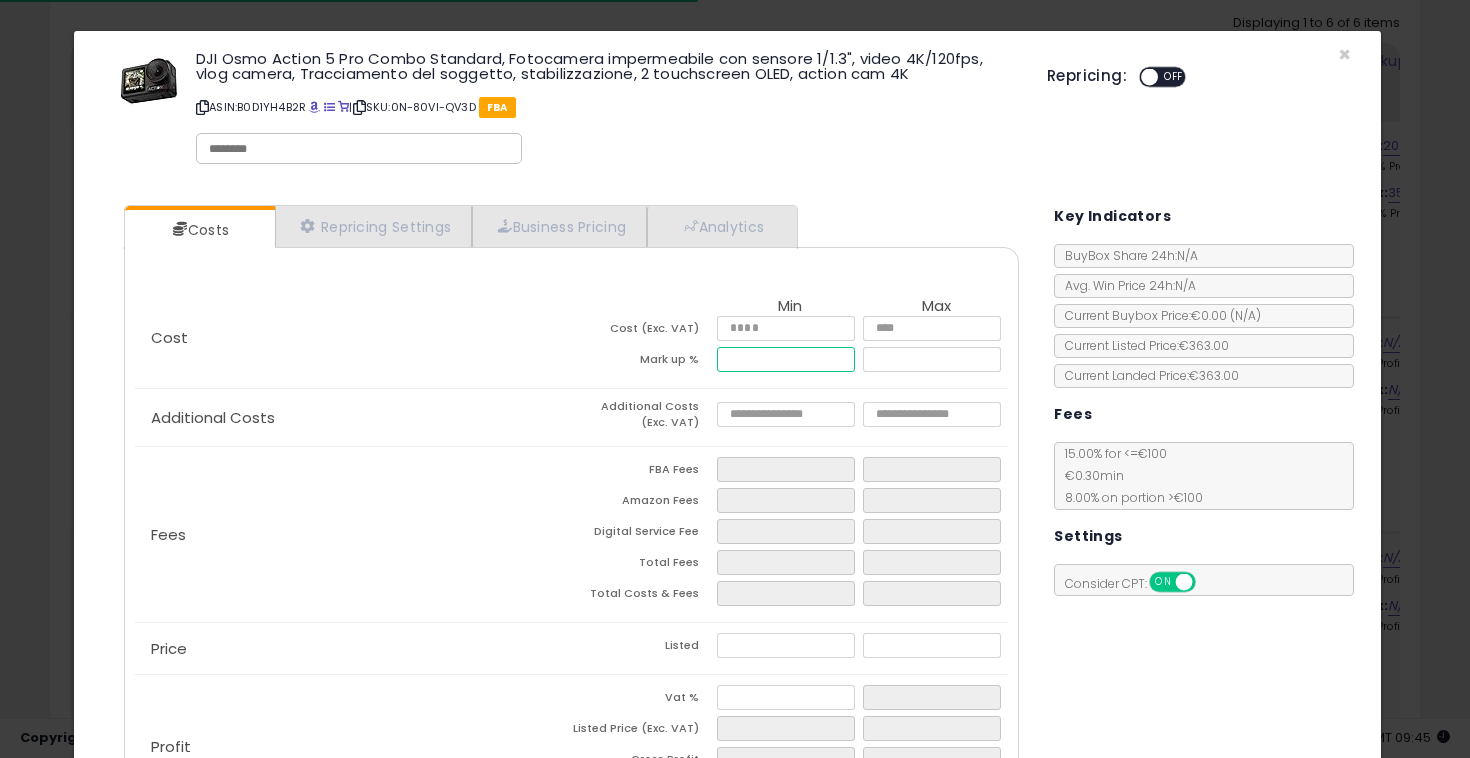 click at bounding box center (786, 359) 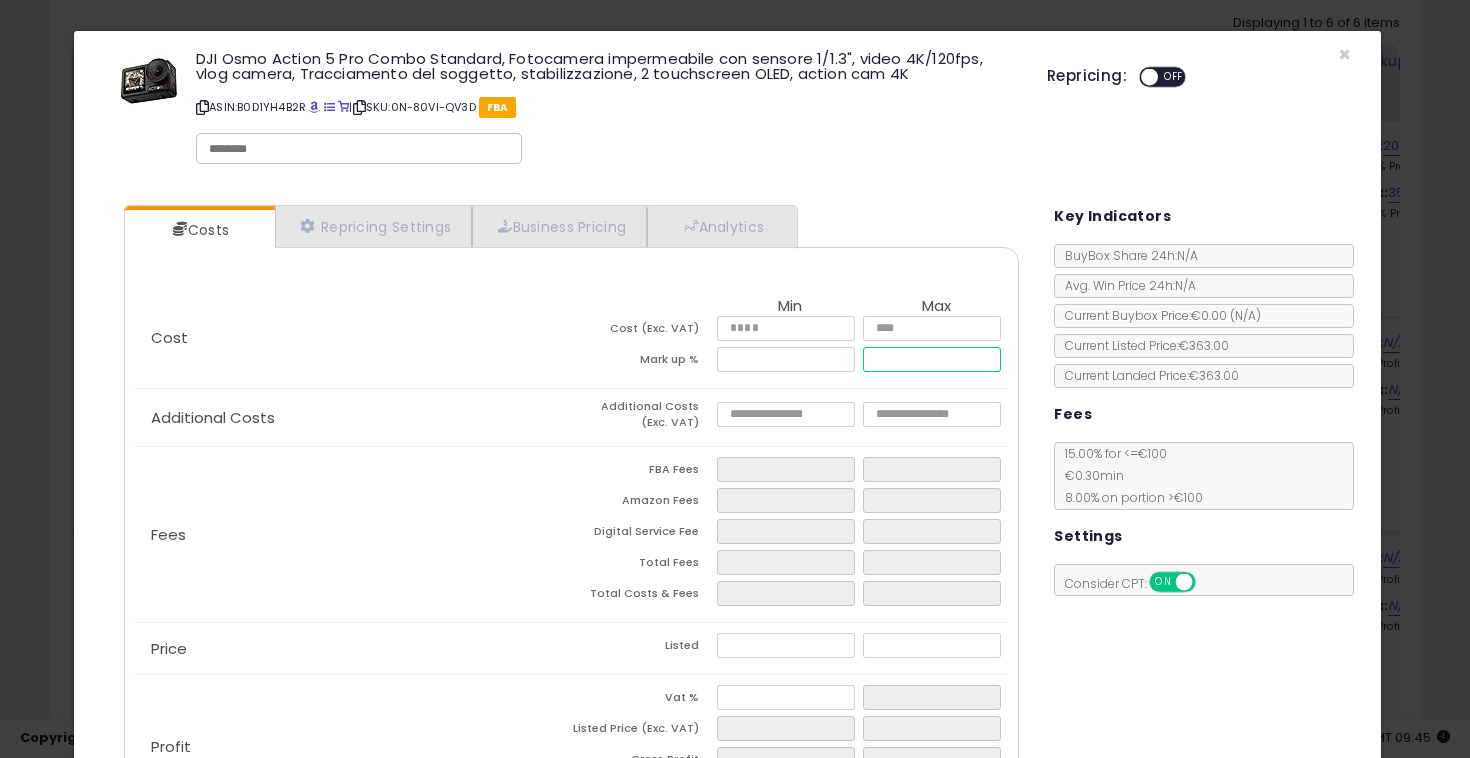 type on "*****" 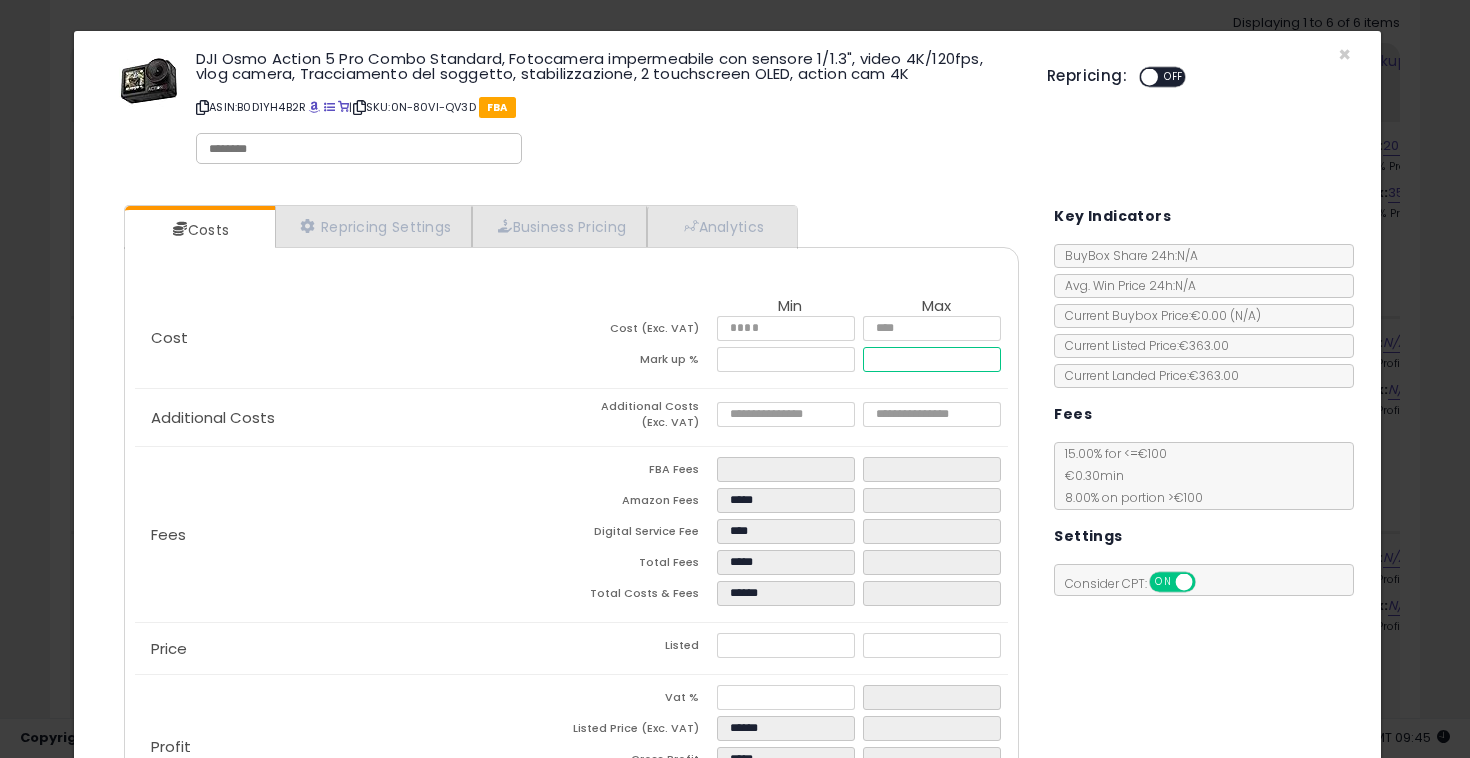 click at bounding box center (932, 359) 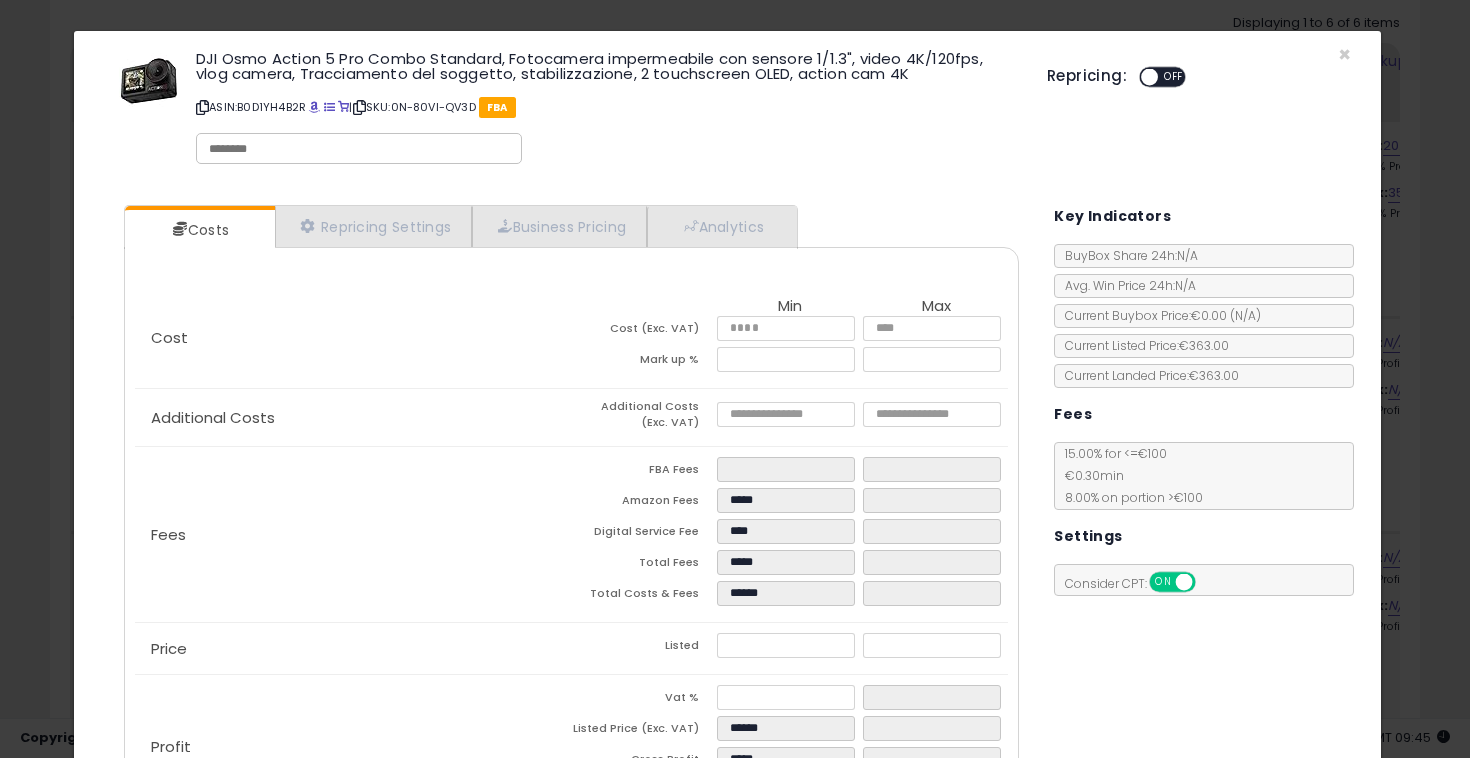 type on "*****" 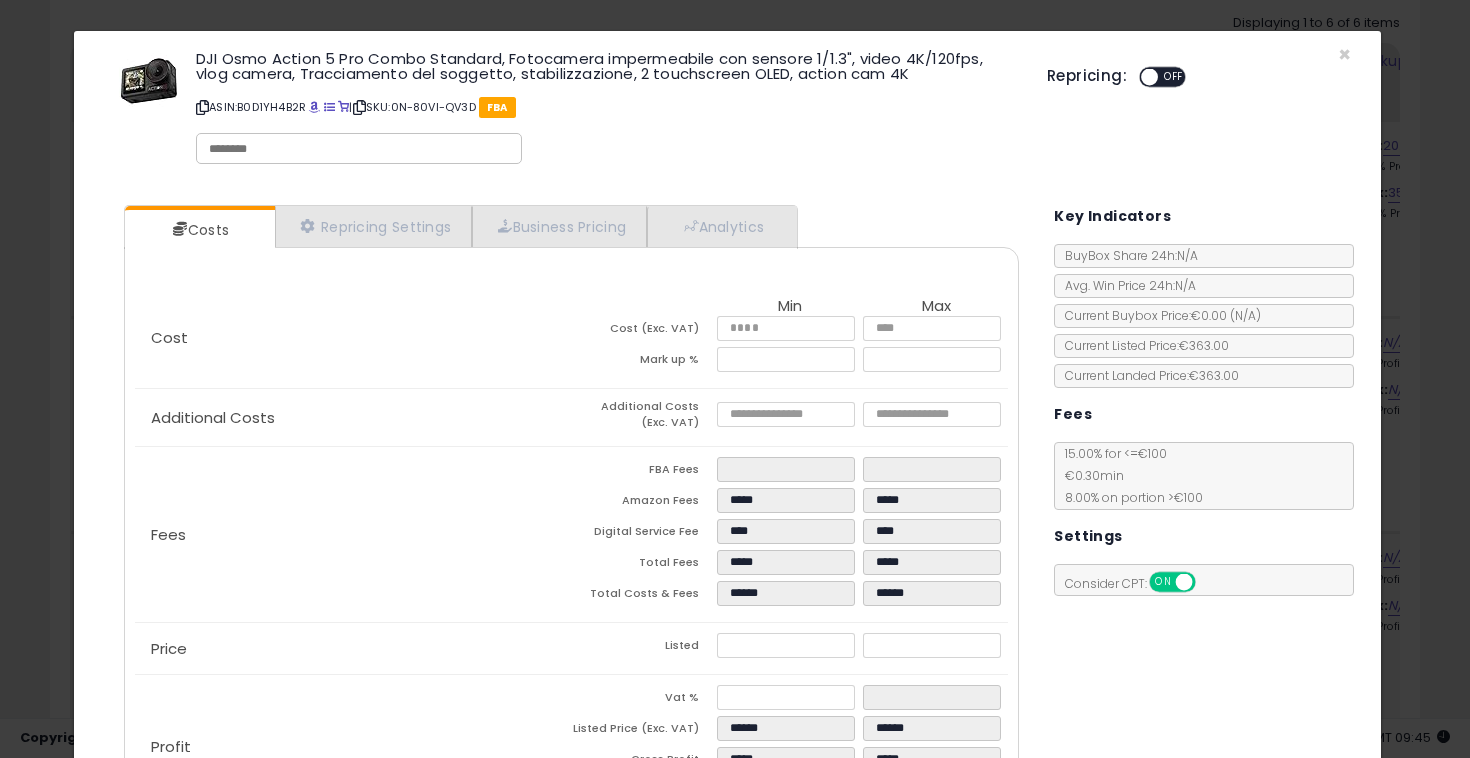 click on "Additional Costs
Additional Costs (Exc. VAT)" 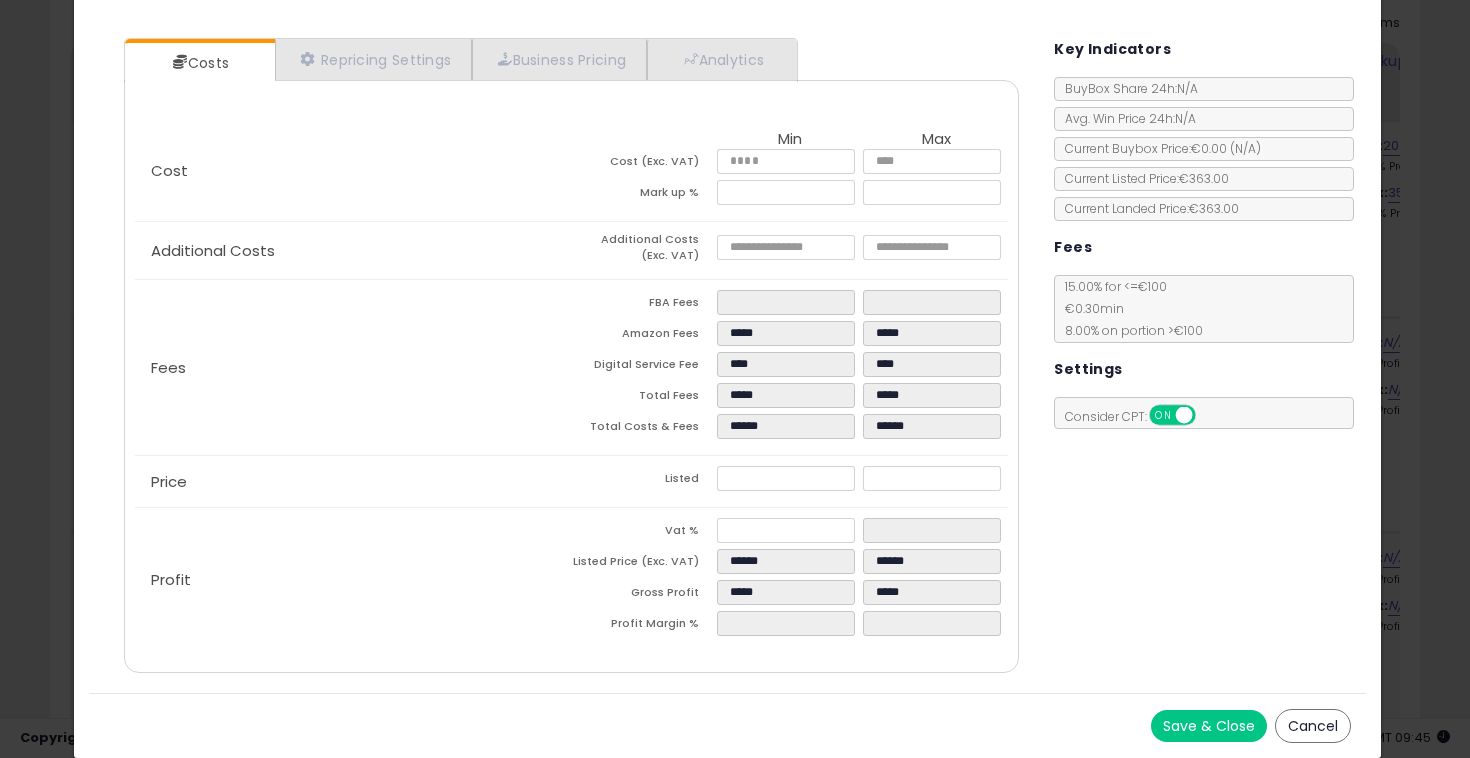click on "Save & Close" at bounding box center (1209, 726) 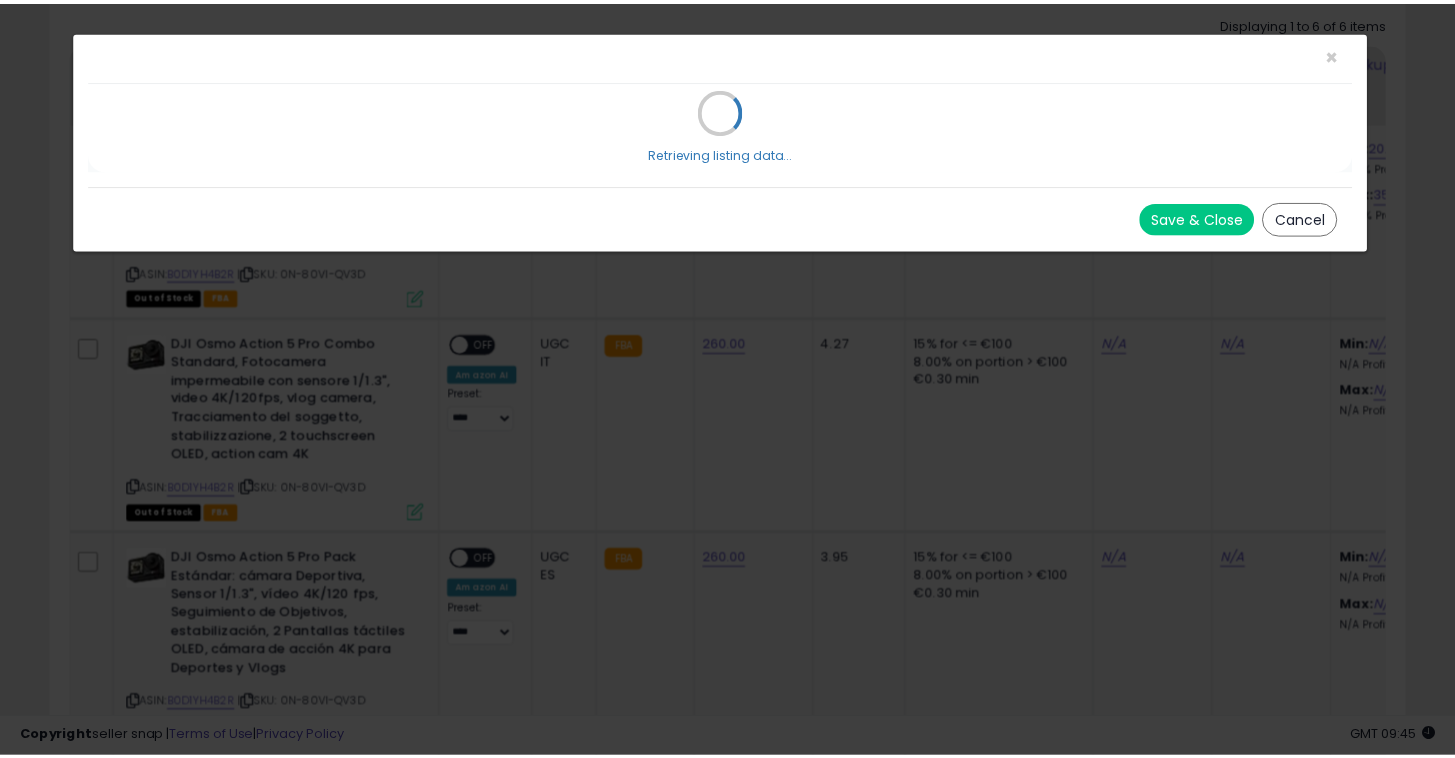 scroll, scrollTop: 0, scrollLeft: 0, axis: both 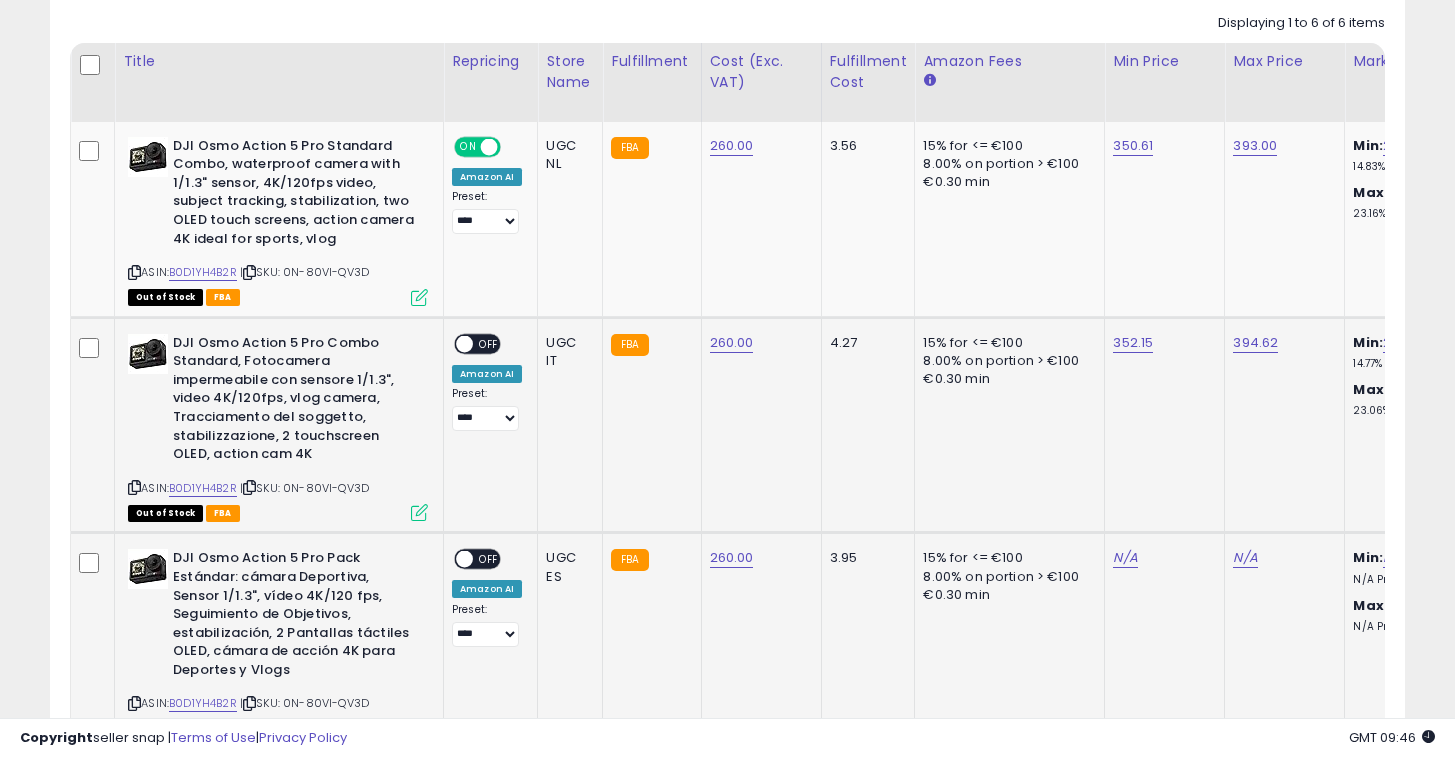 click at bounding box center [419, 512] 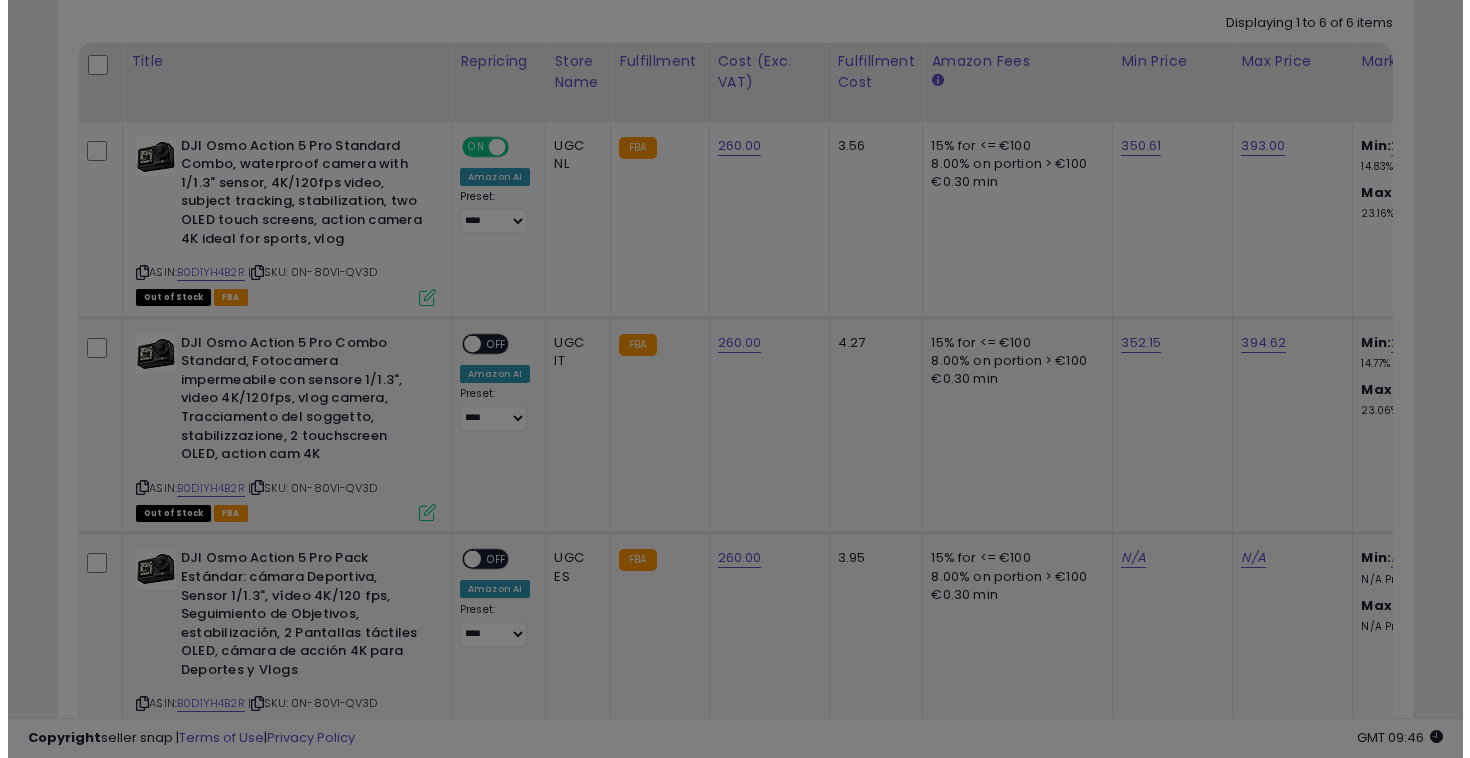 scroll, scrollTop: 999590, scrollLeft: 999207, axis: both 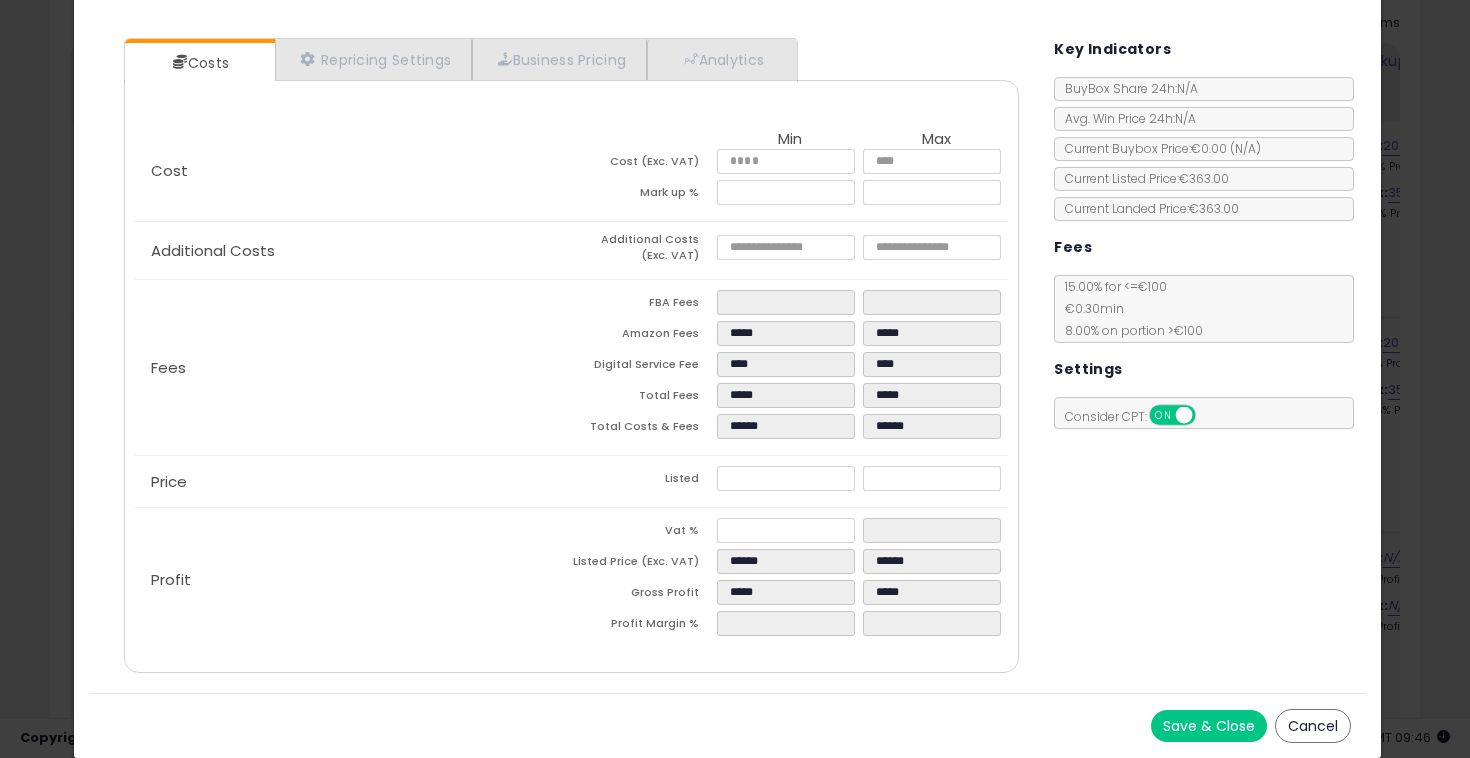 click on "Save & Close" at bounding box center [1209, 726] 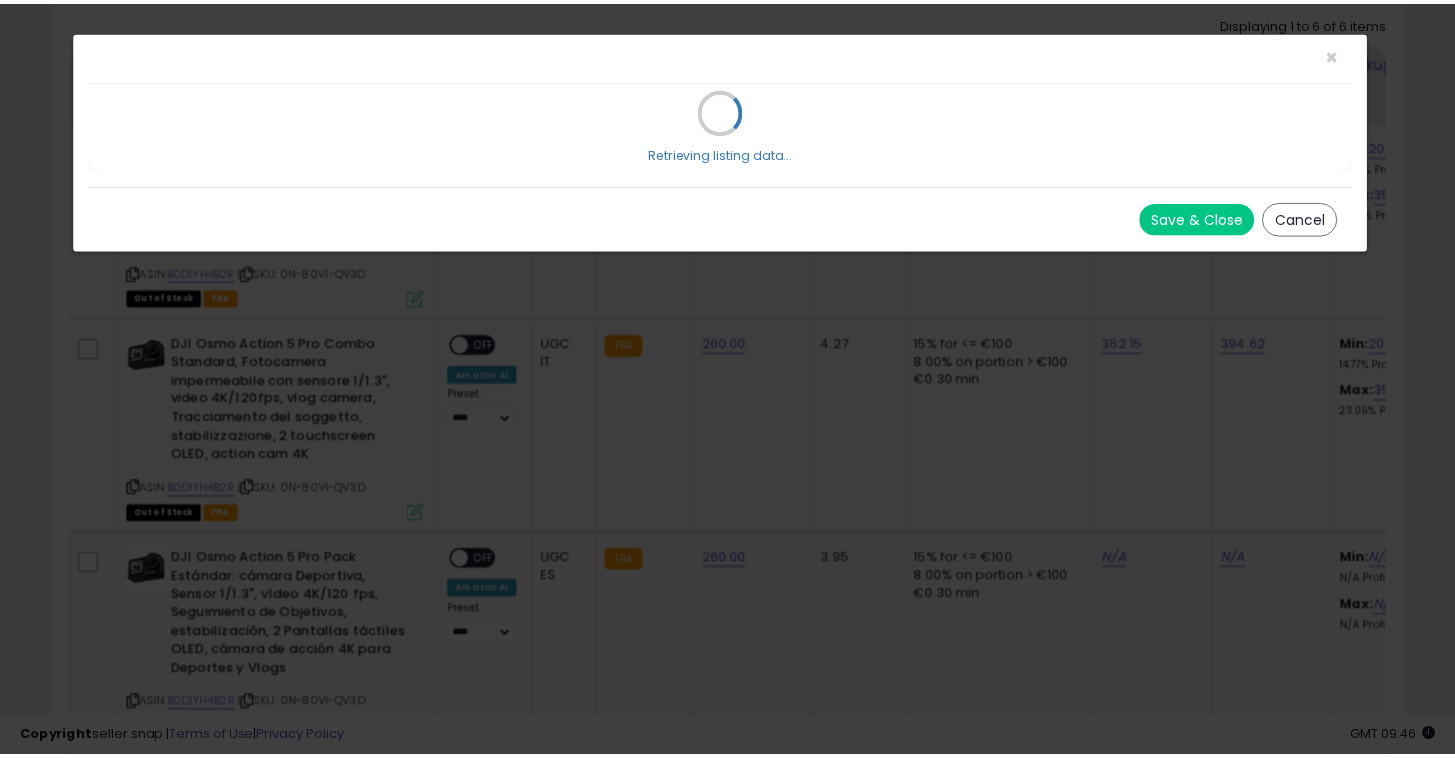scroll, scrollTop: 0, scrollLeft: 0, axis: both 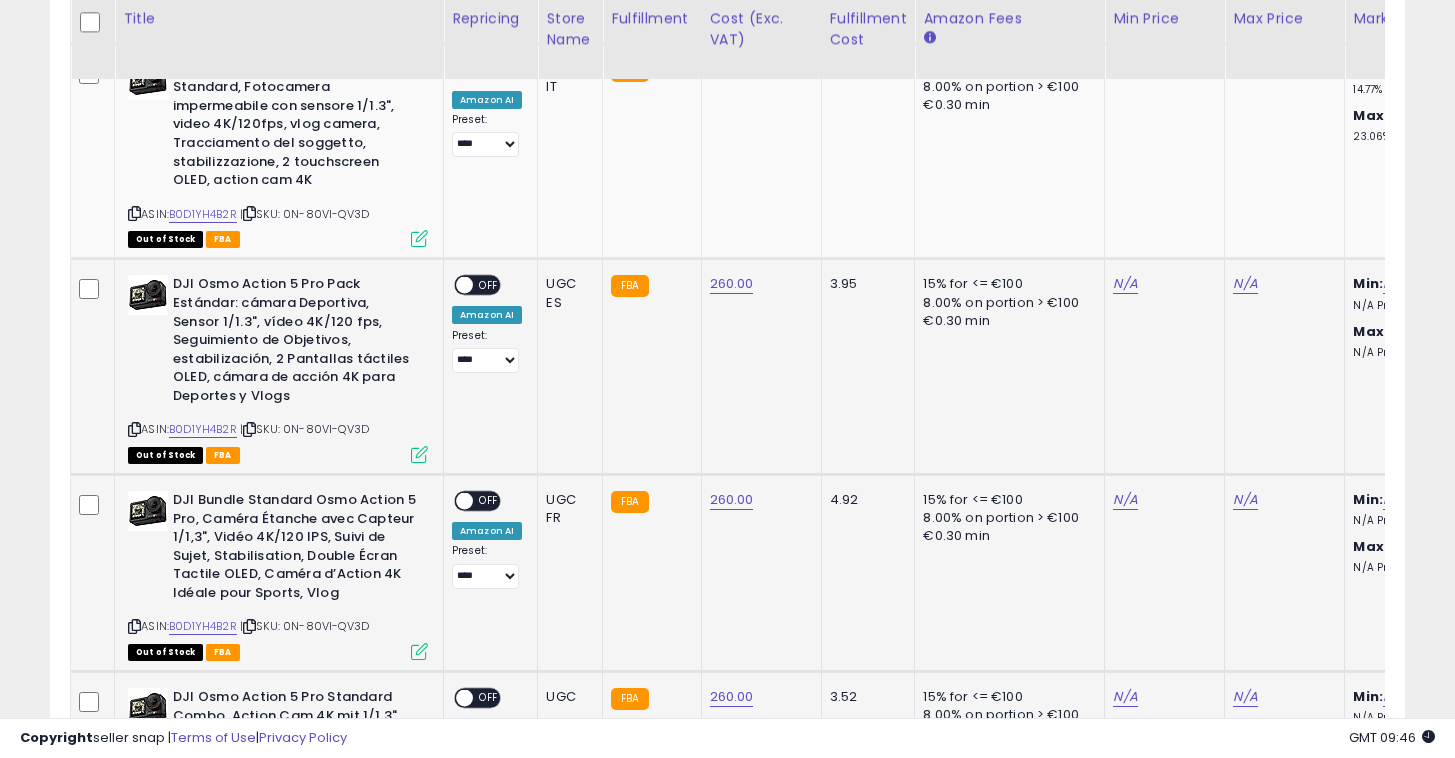 click at bounding box center [419, 454] 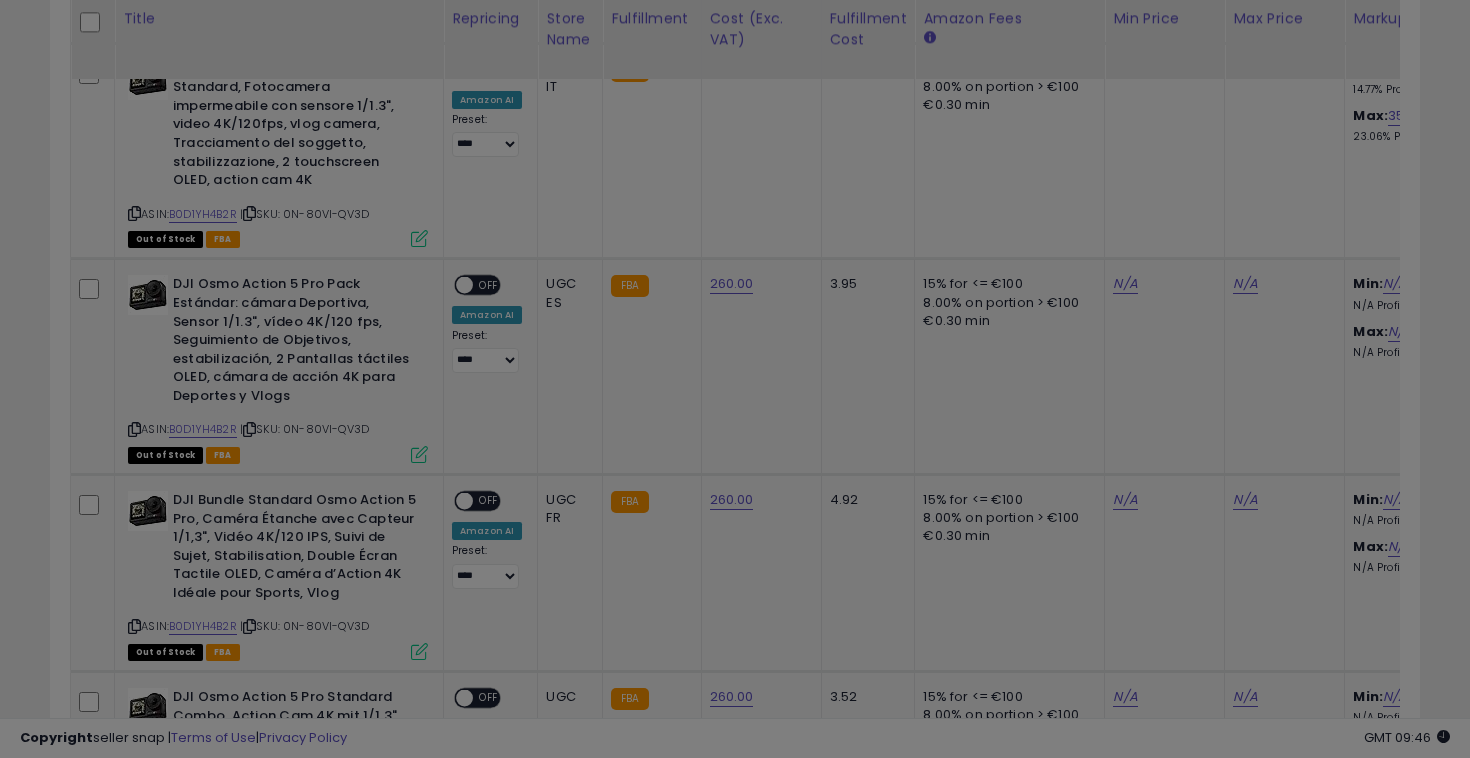 scroll, scrollTop: 999590, scrollLeft: 999207, axis: both 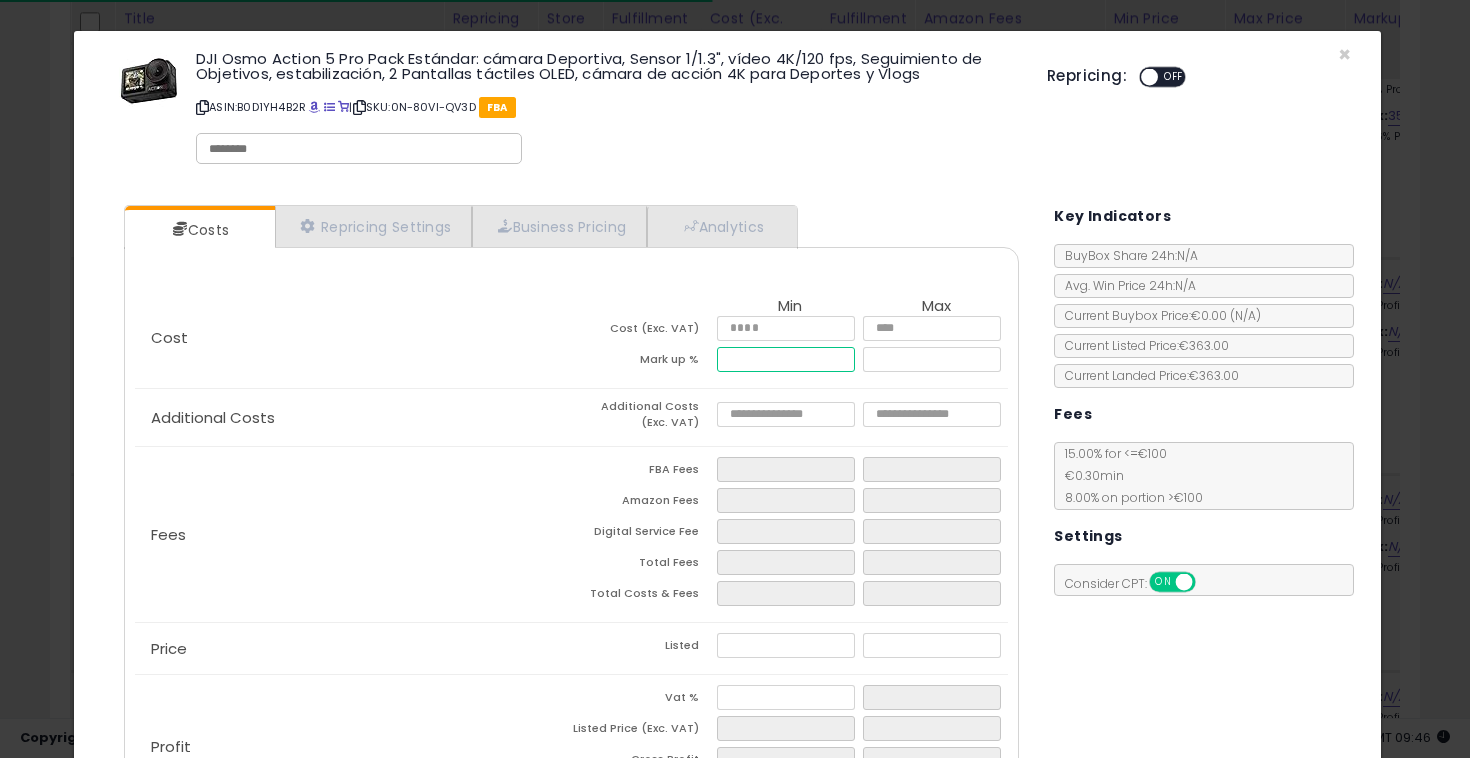 click at bounding box center [786, 359] 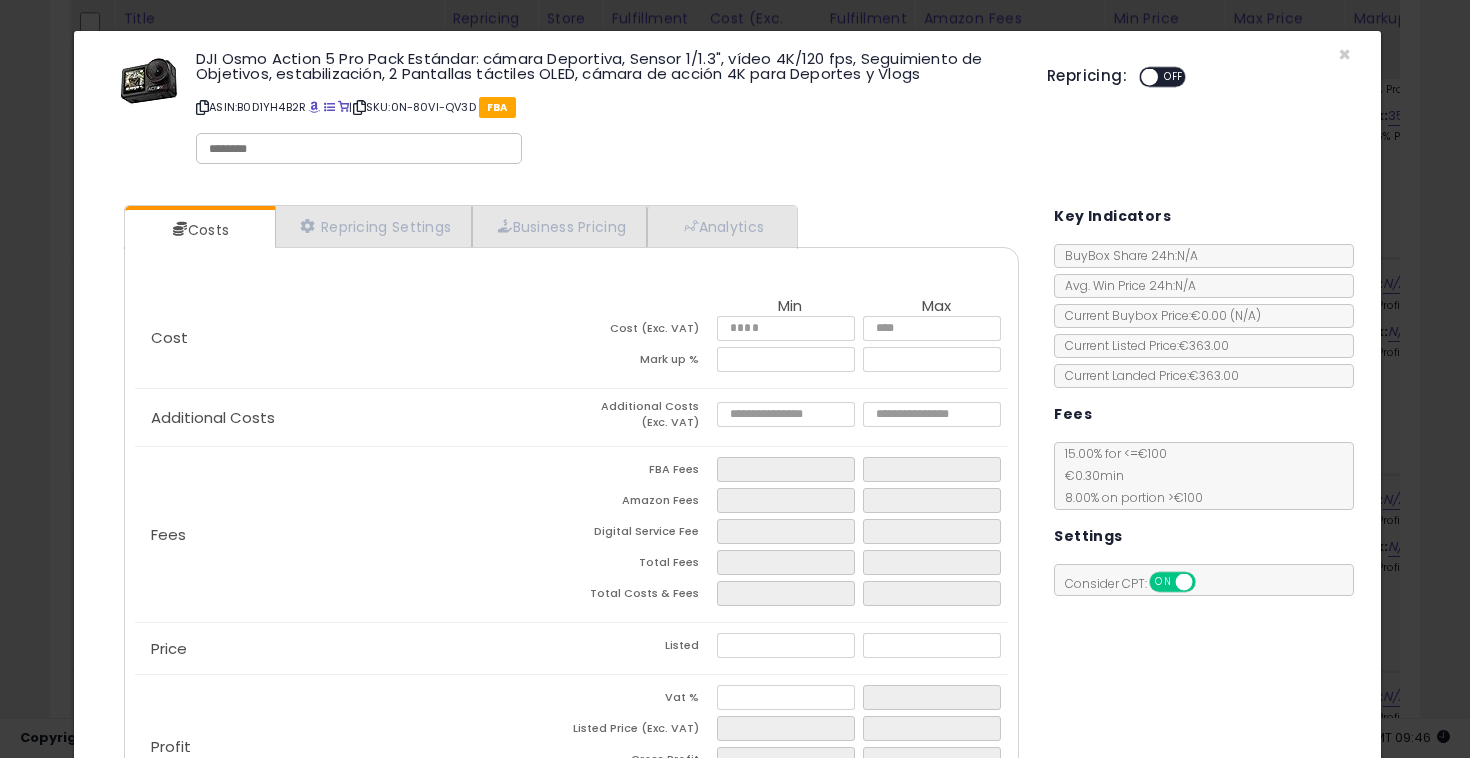 type on "*****" 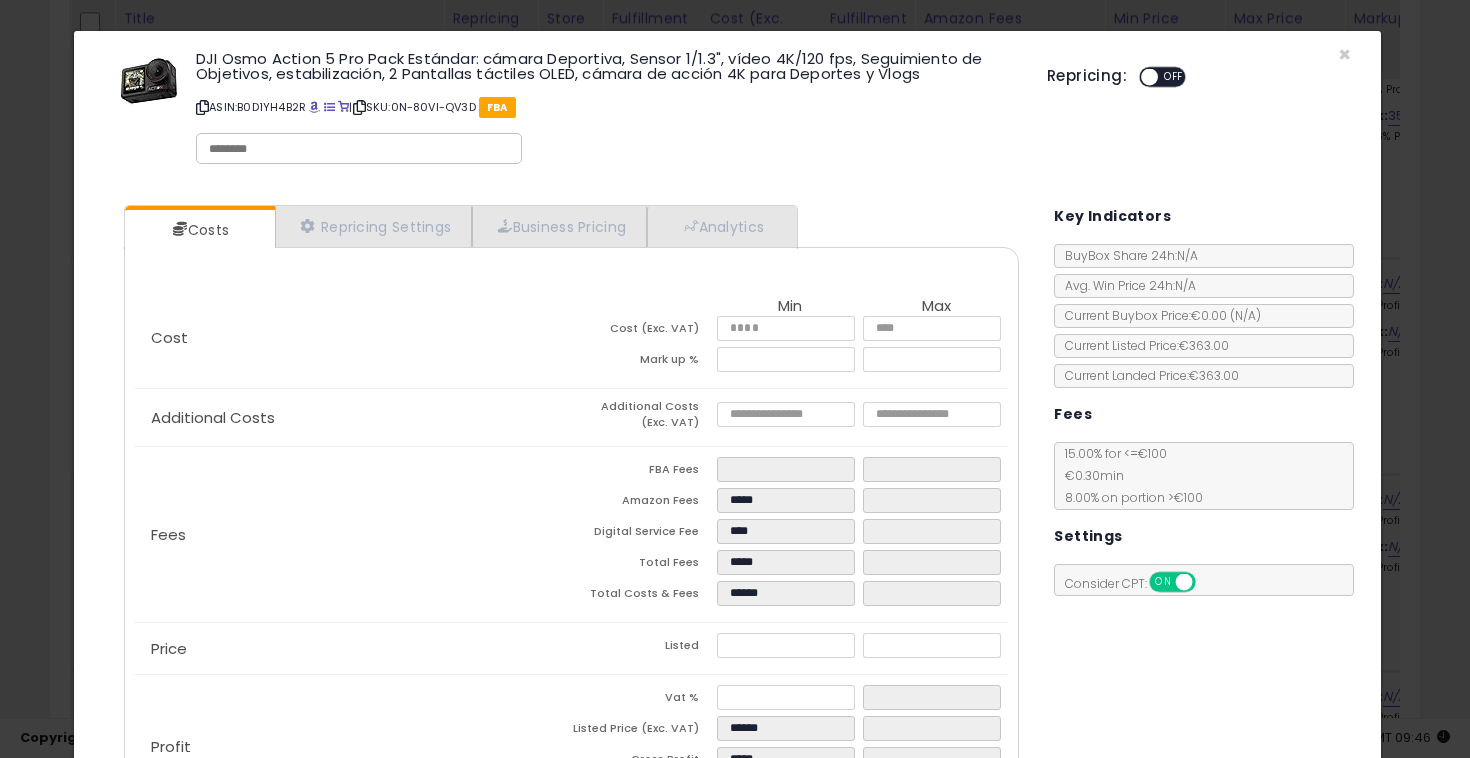 click on "******" 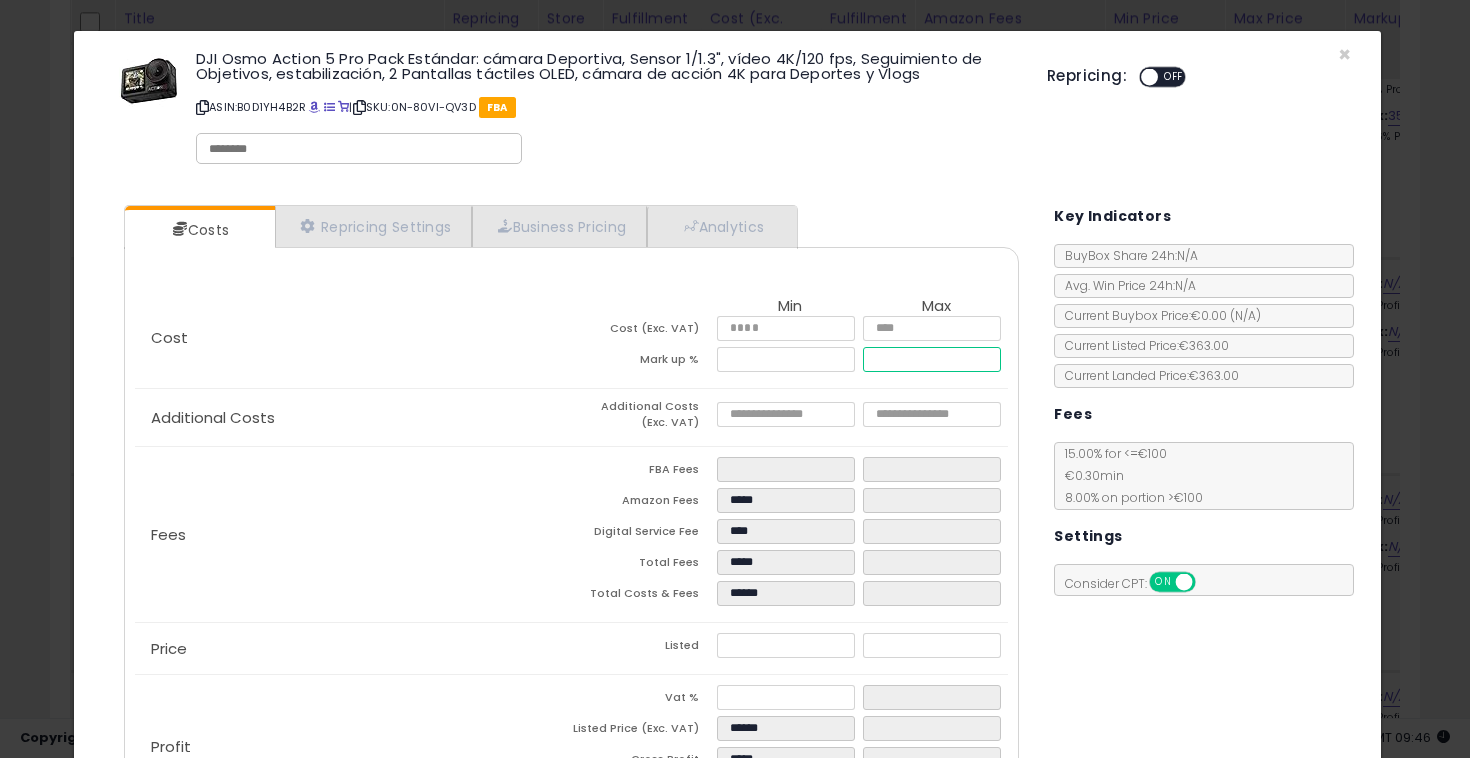 click at bounding box center [932, 359] 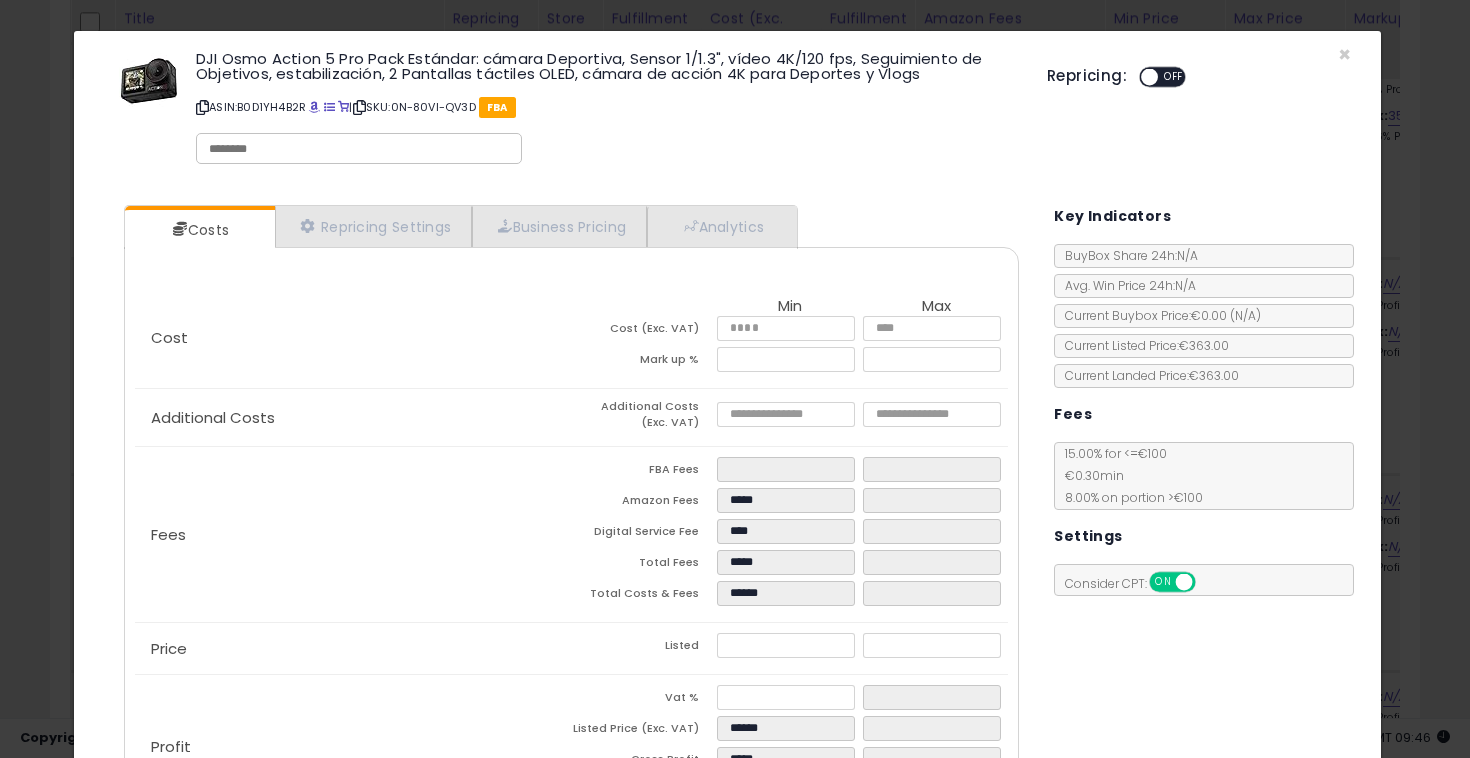 type on "*****" 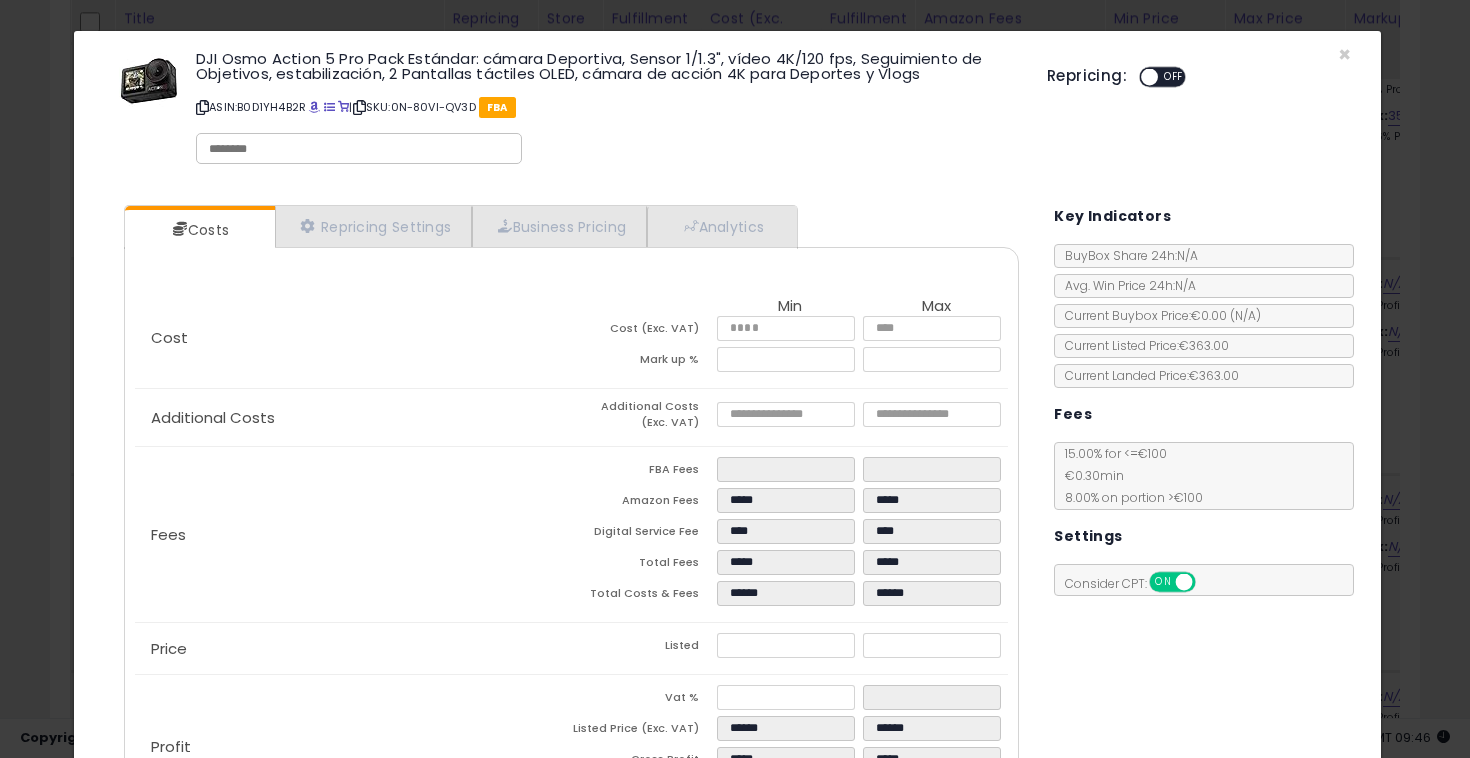 click on "Listed" at bounding box center [645, 648] 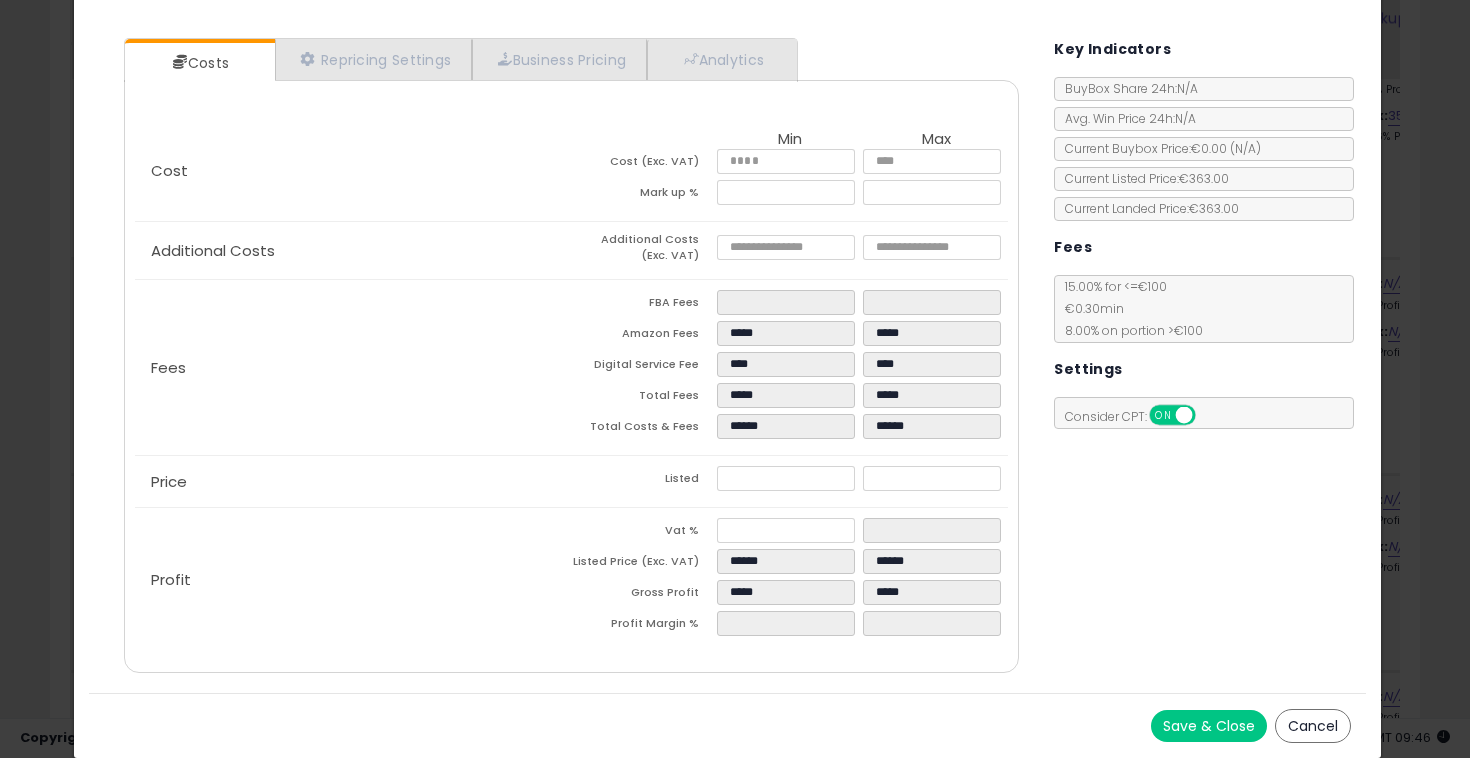 click on "Save & Close" at bounding box center [1209, 726] 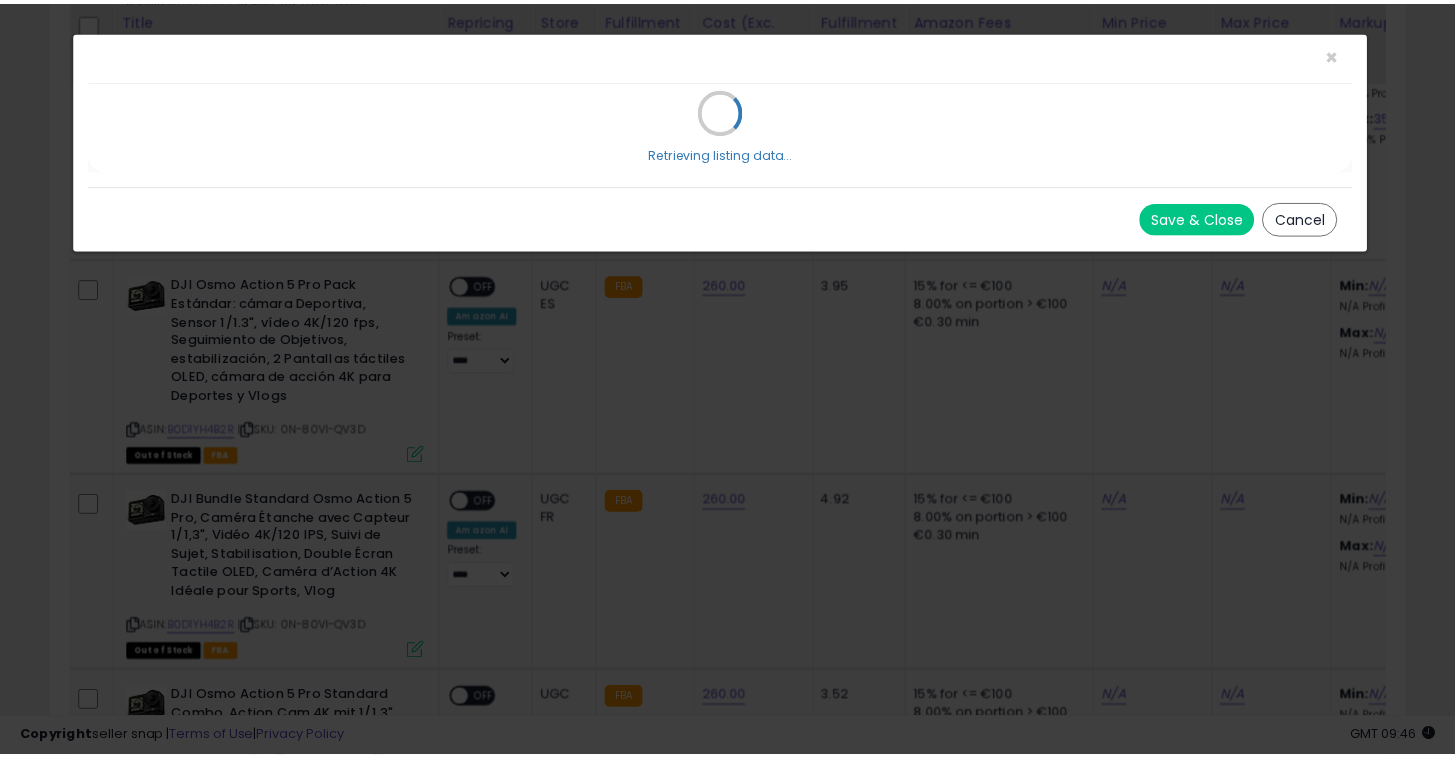 scroll, scrollTop: 0, scrollLeft: 0, axis: both 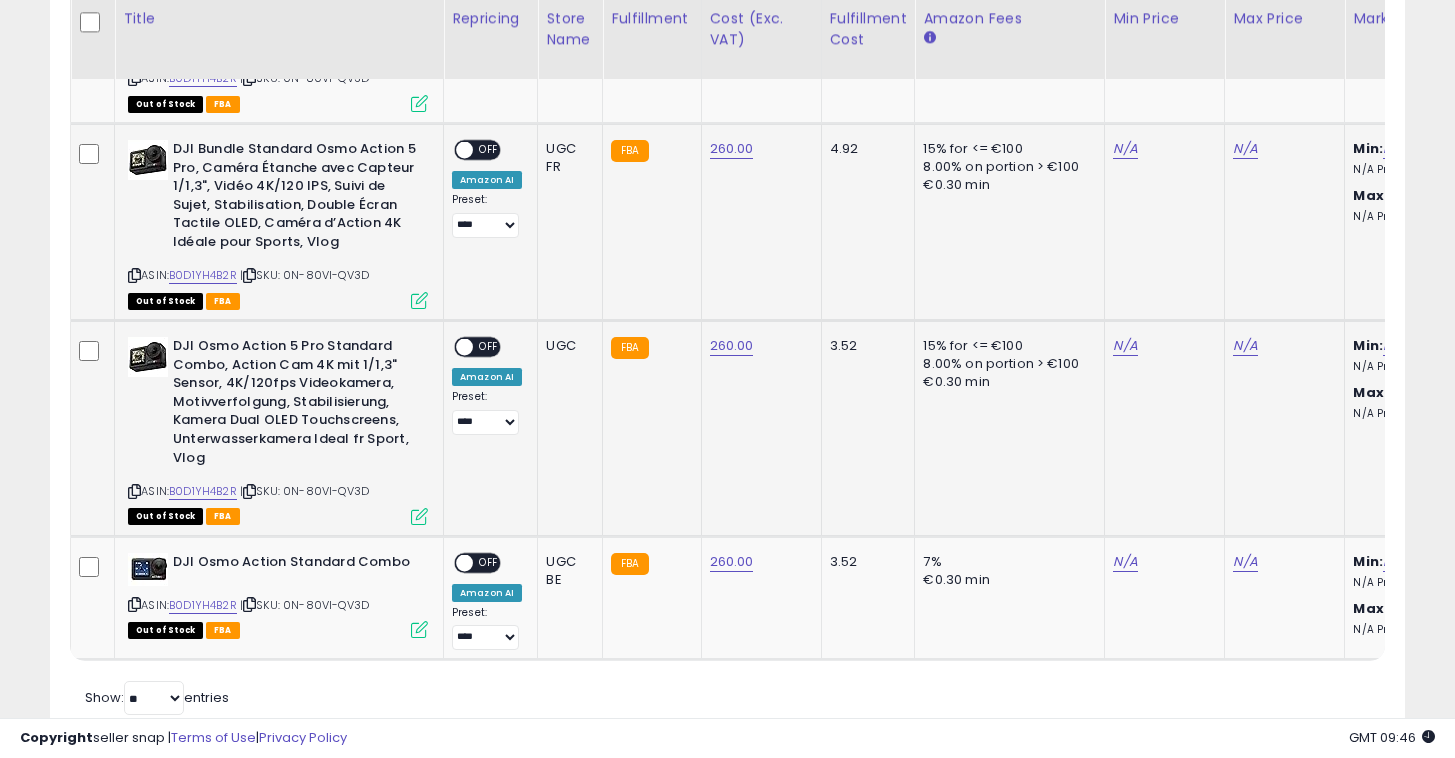 click on "ASIN:  B0D1YH4B2R    |   SKU: 0N-80VI-QV3D Out of Stock FBA" at bounding box center (278, 223) 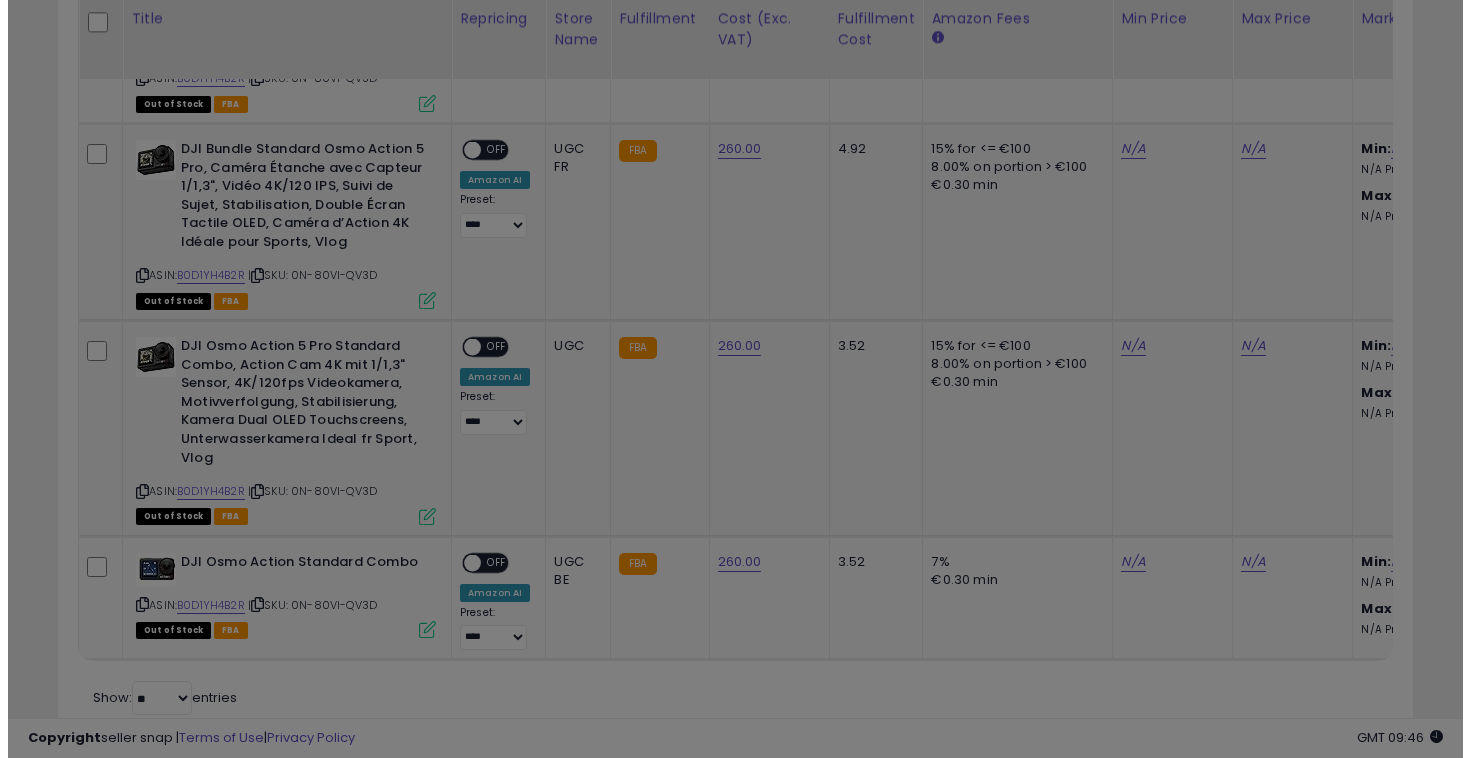 scroll, scrollTop: 999590, scrollLeft: 999207, axis: both 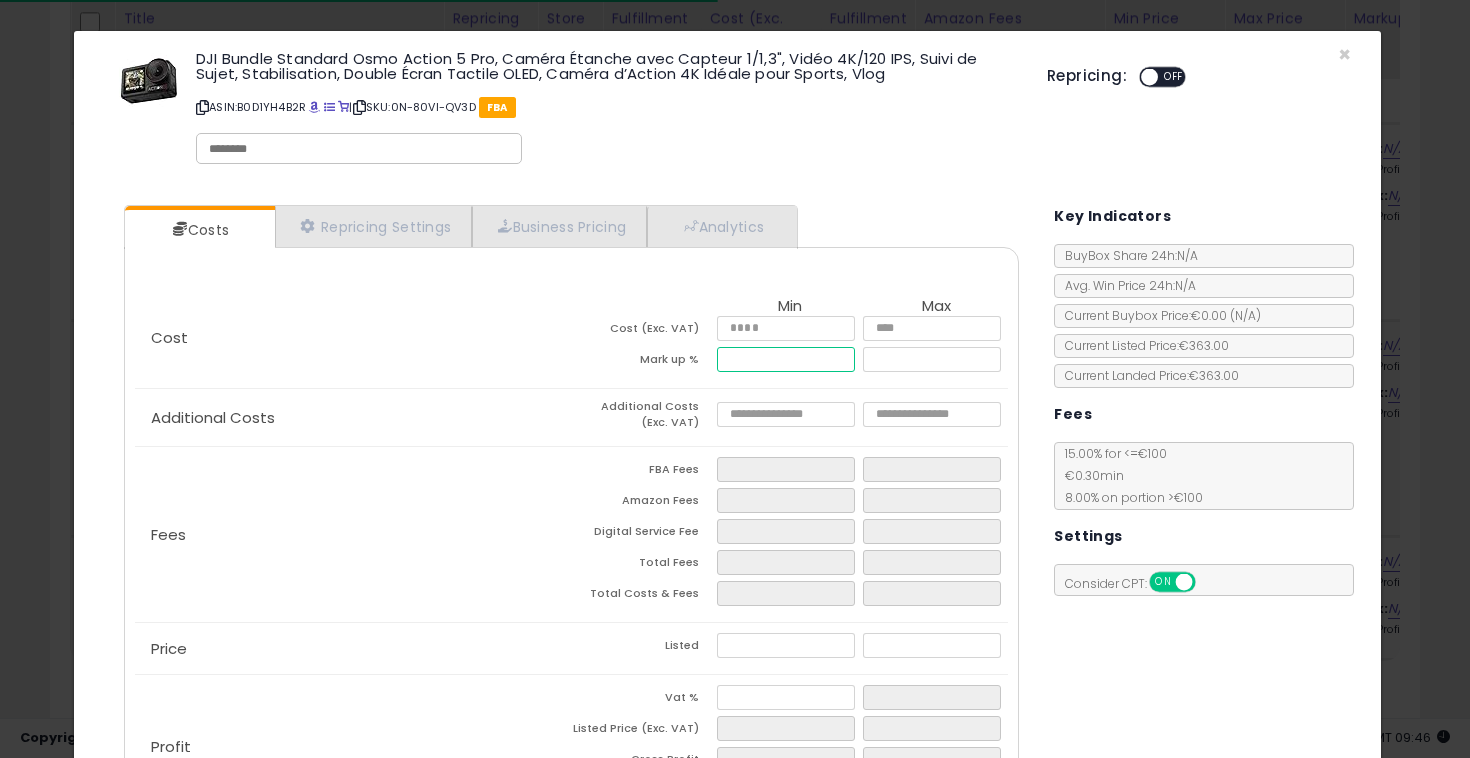 click at bounding box center [786, 359] 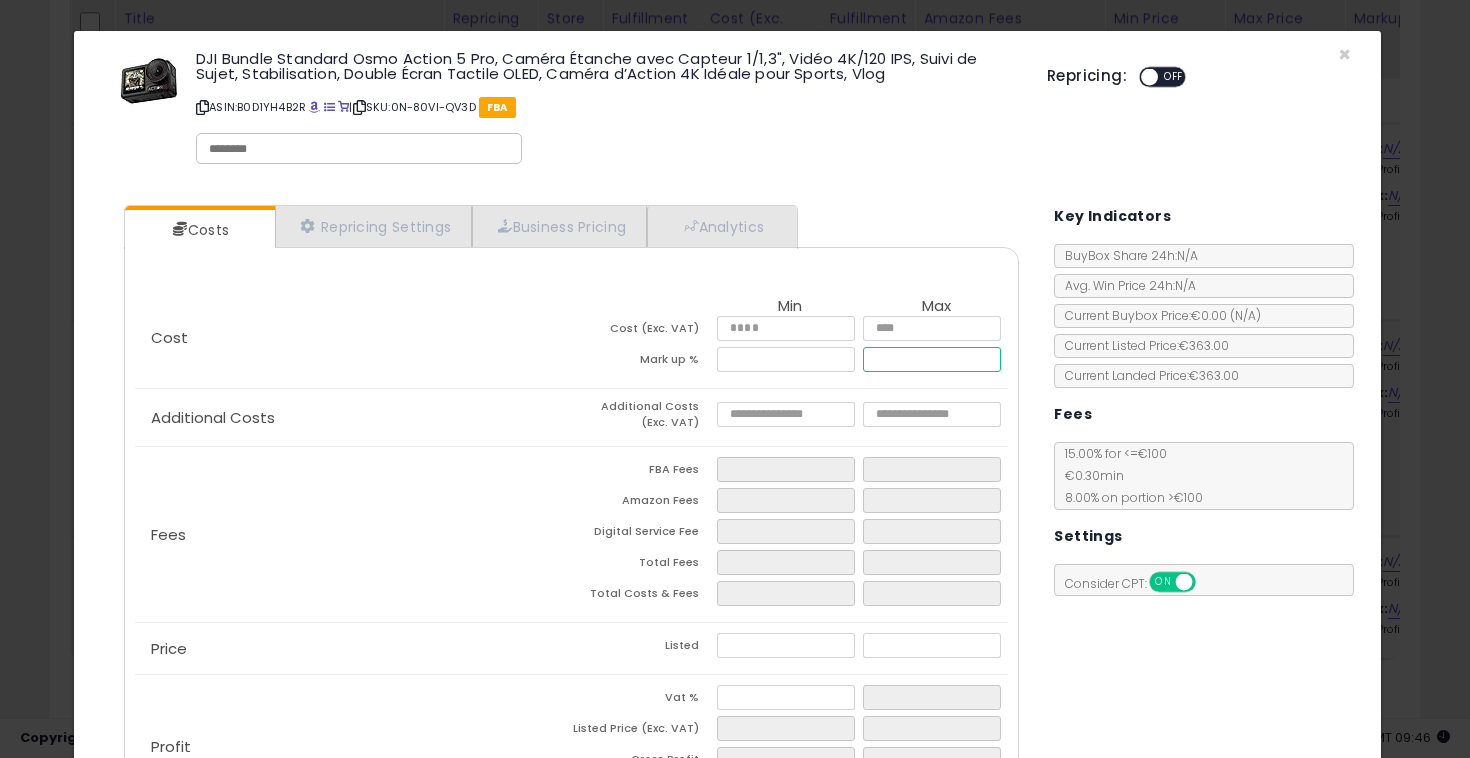 type on "*****" 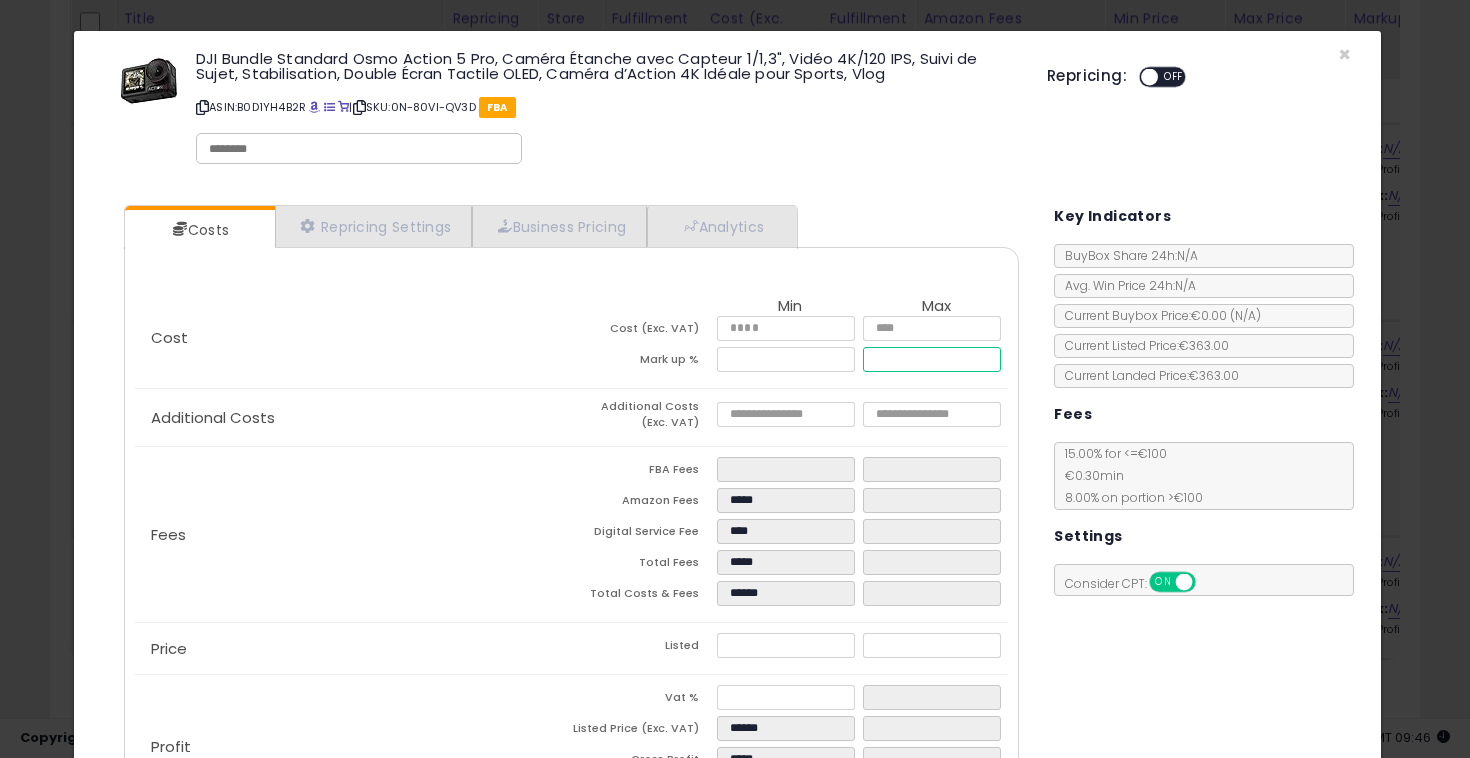 click at bounding box center (932, 359) 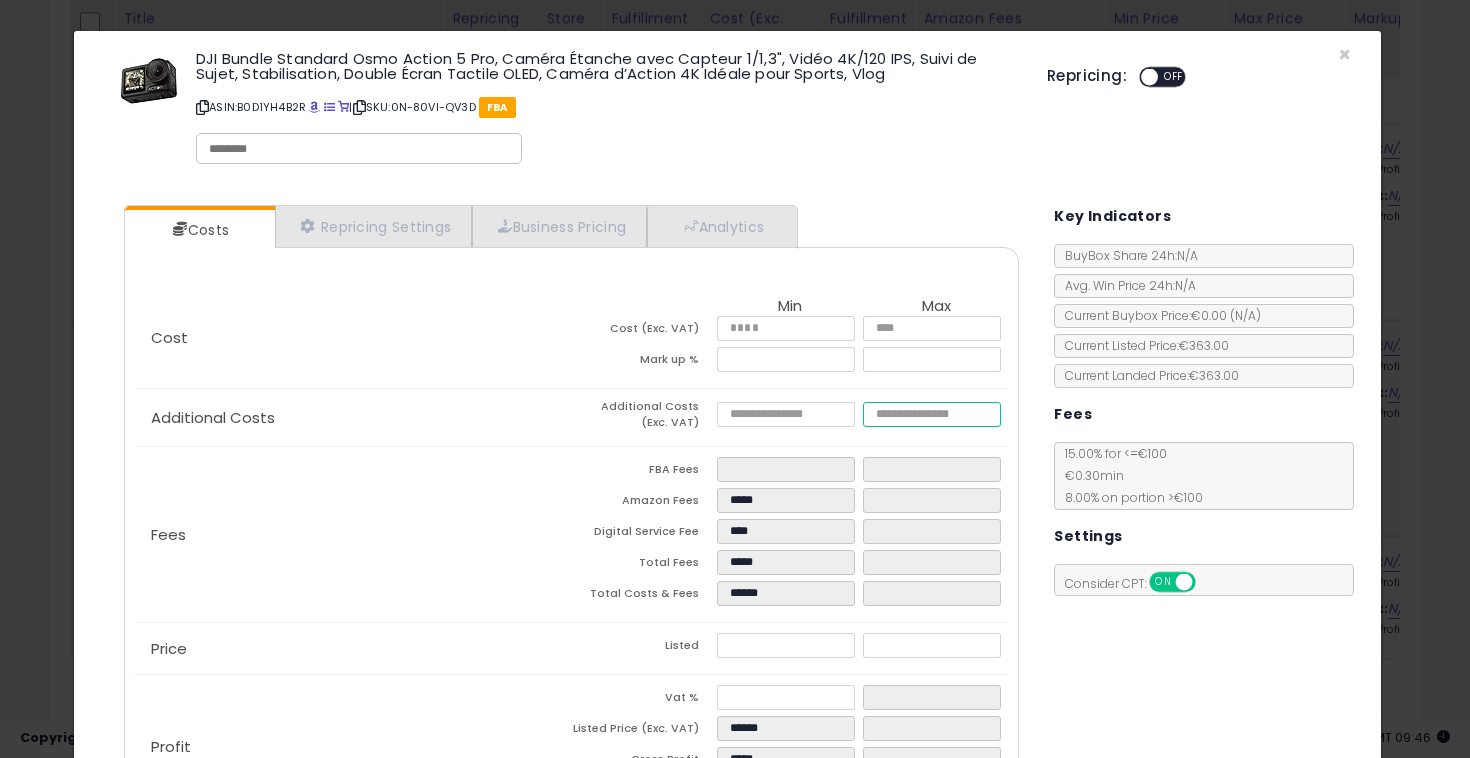 type on "*****" 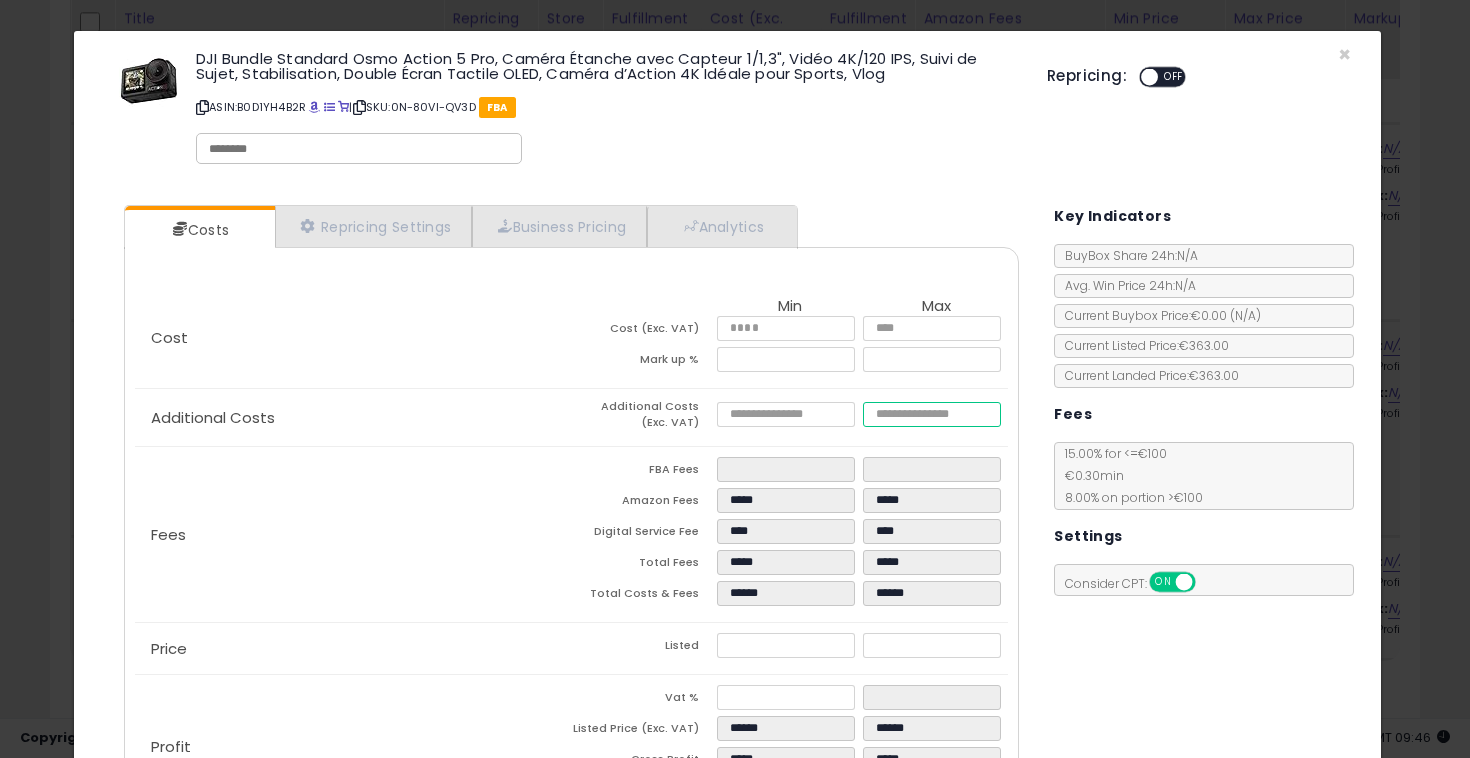 click at bounding box center (932, 414) 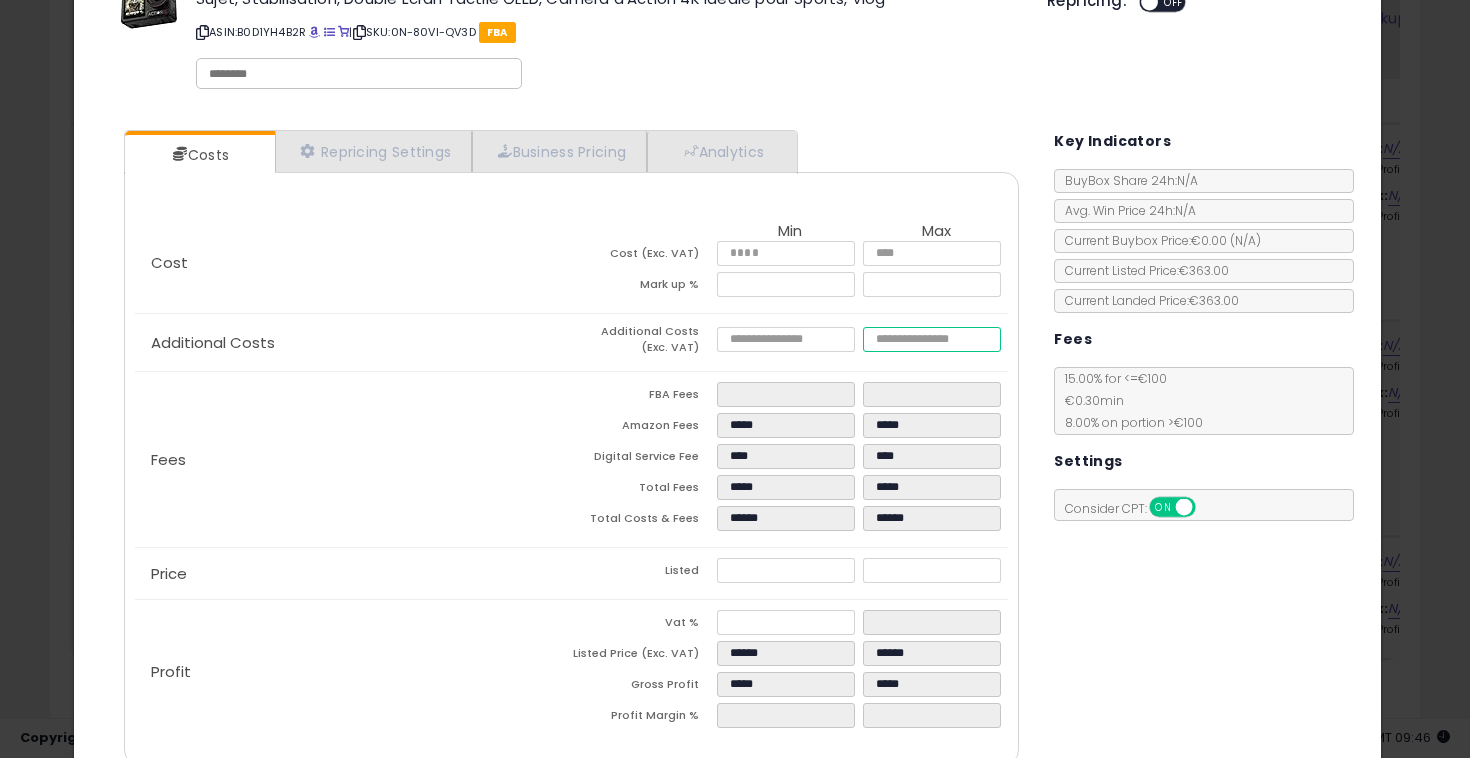 scroll, scrollTop: 167, scrollLeft: 0, axis: vertical 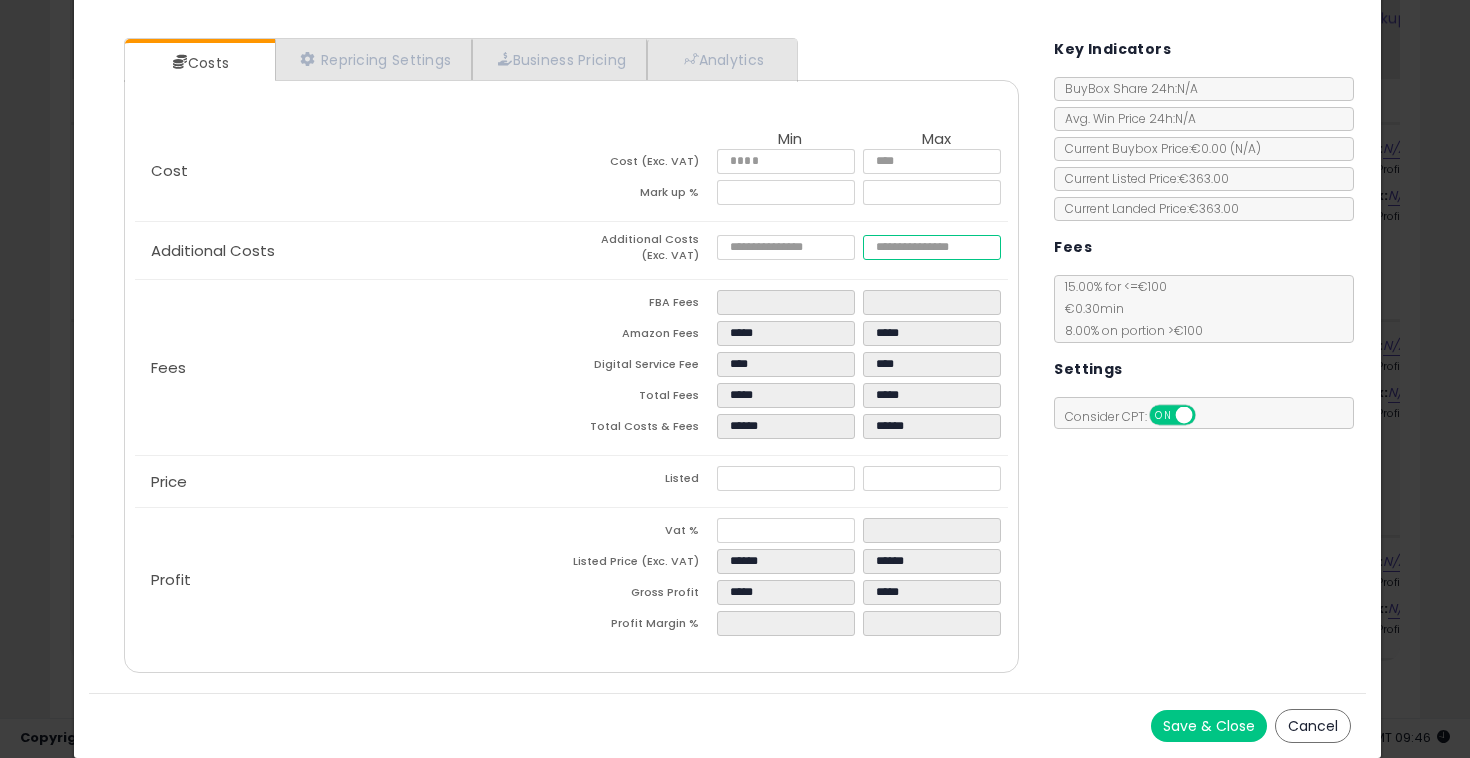 type on "*****" 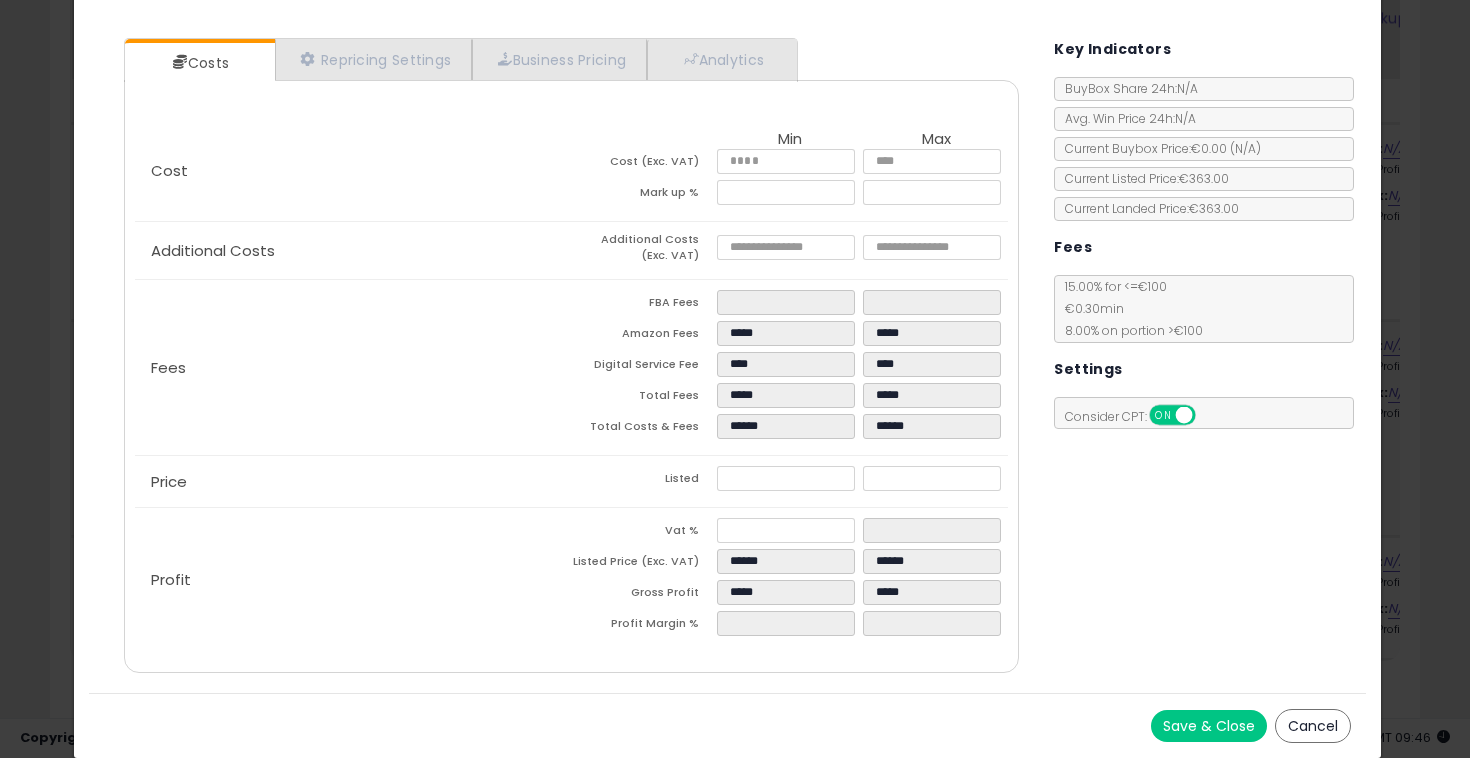 type on "*****" 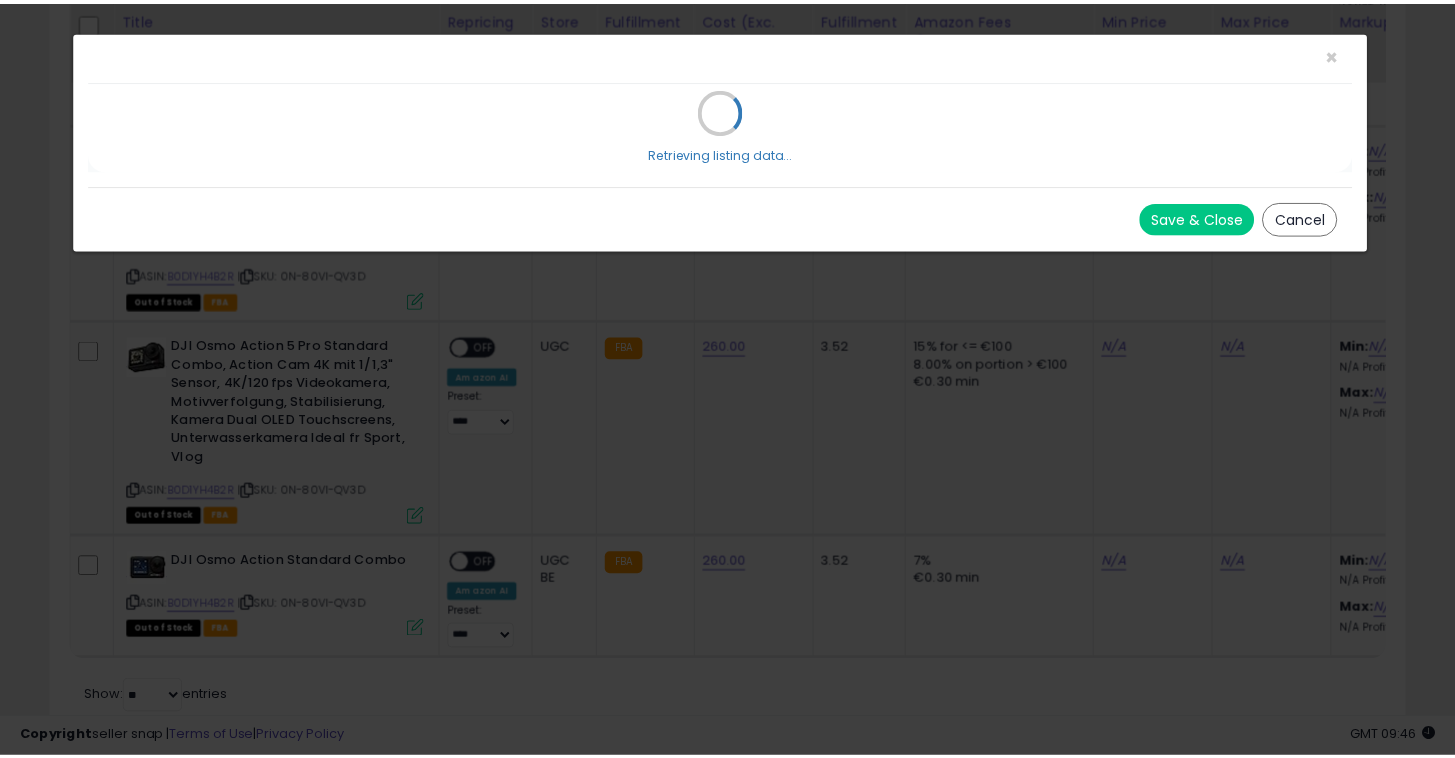 scroll 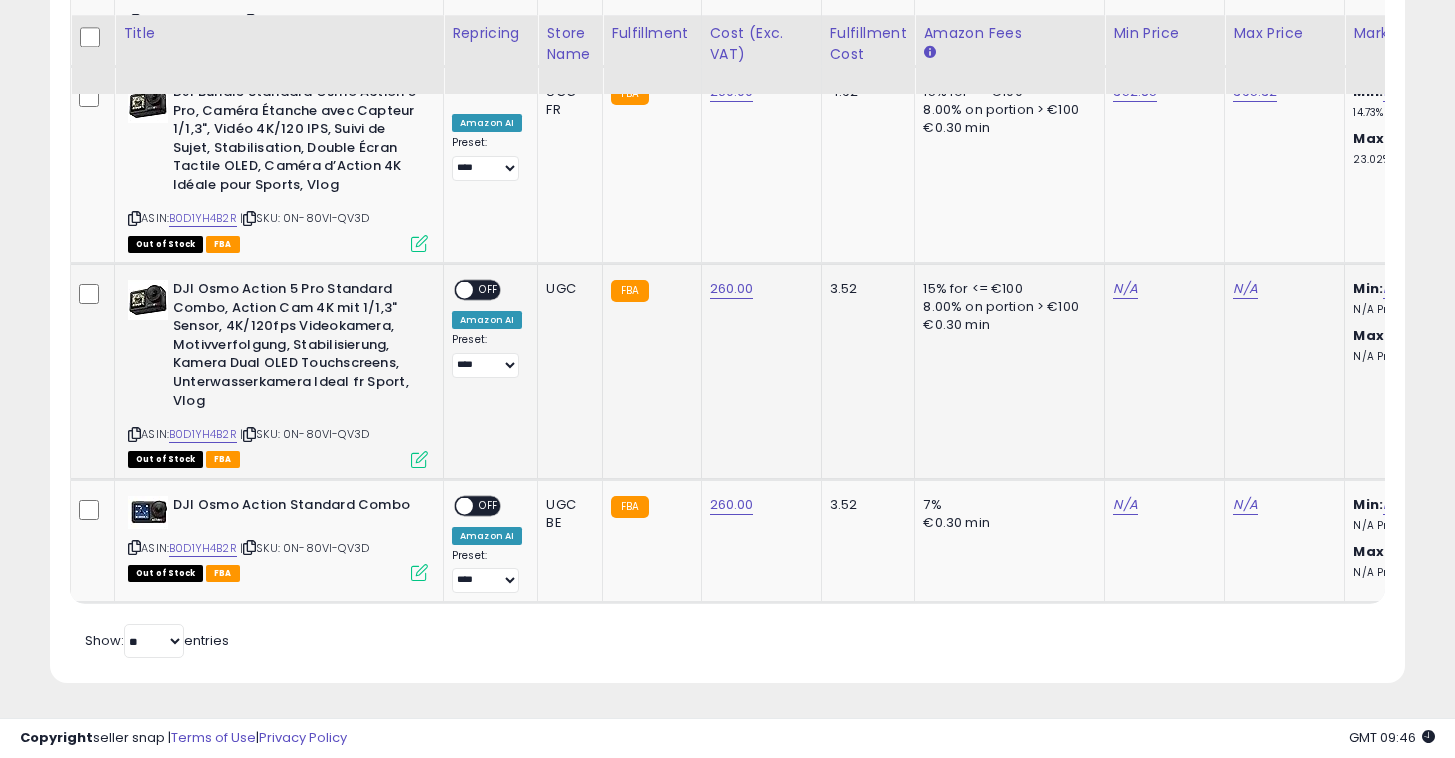 click at bounding box center [419, 459] 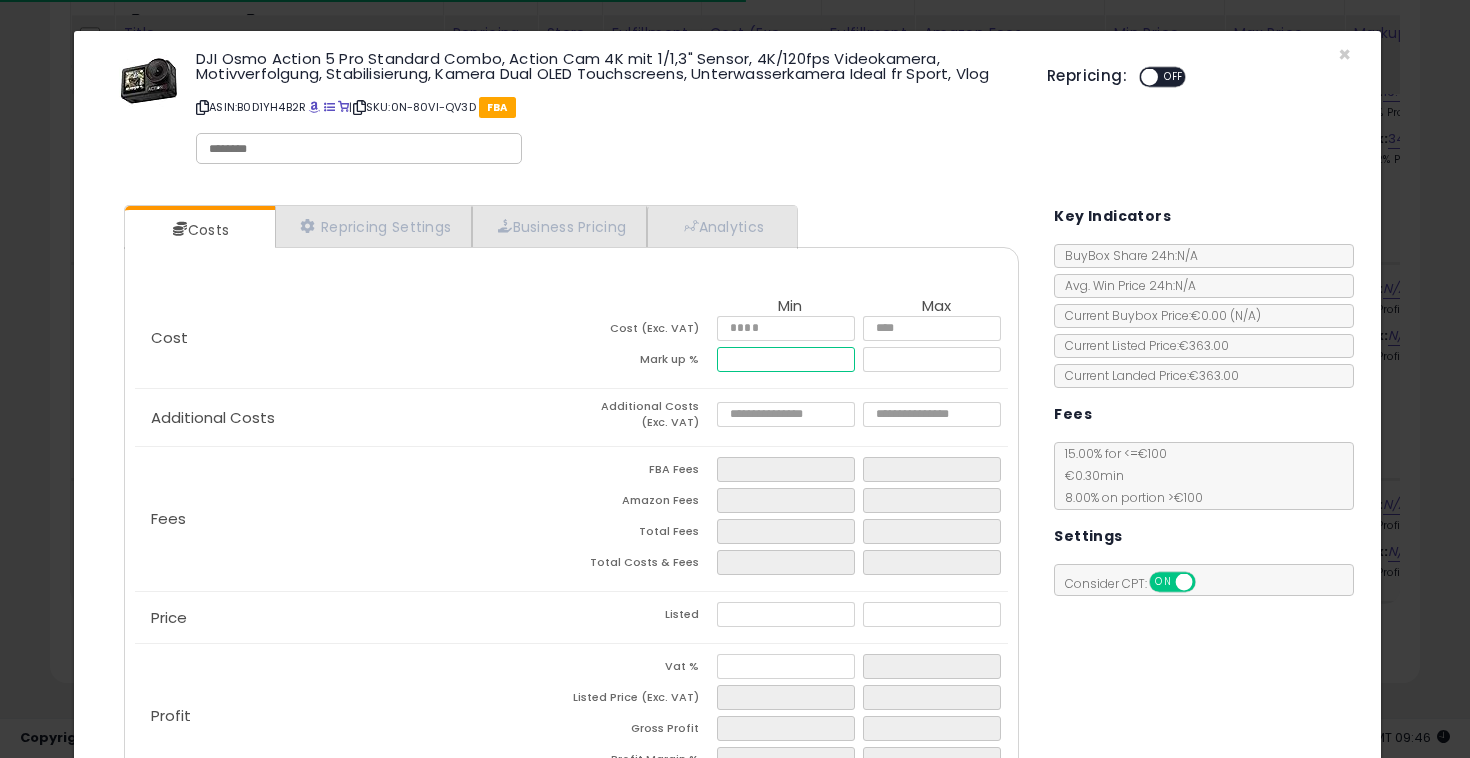 click at bounding box center [786, 359] 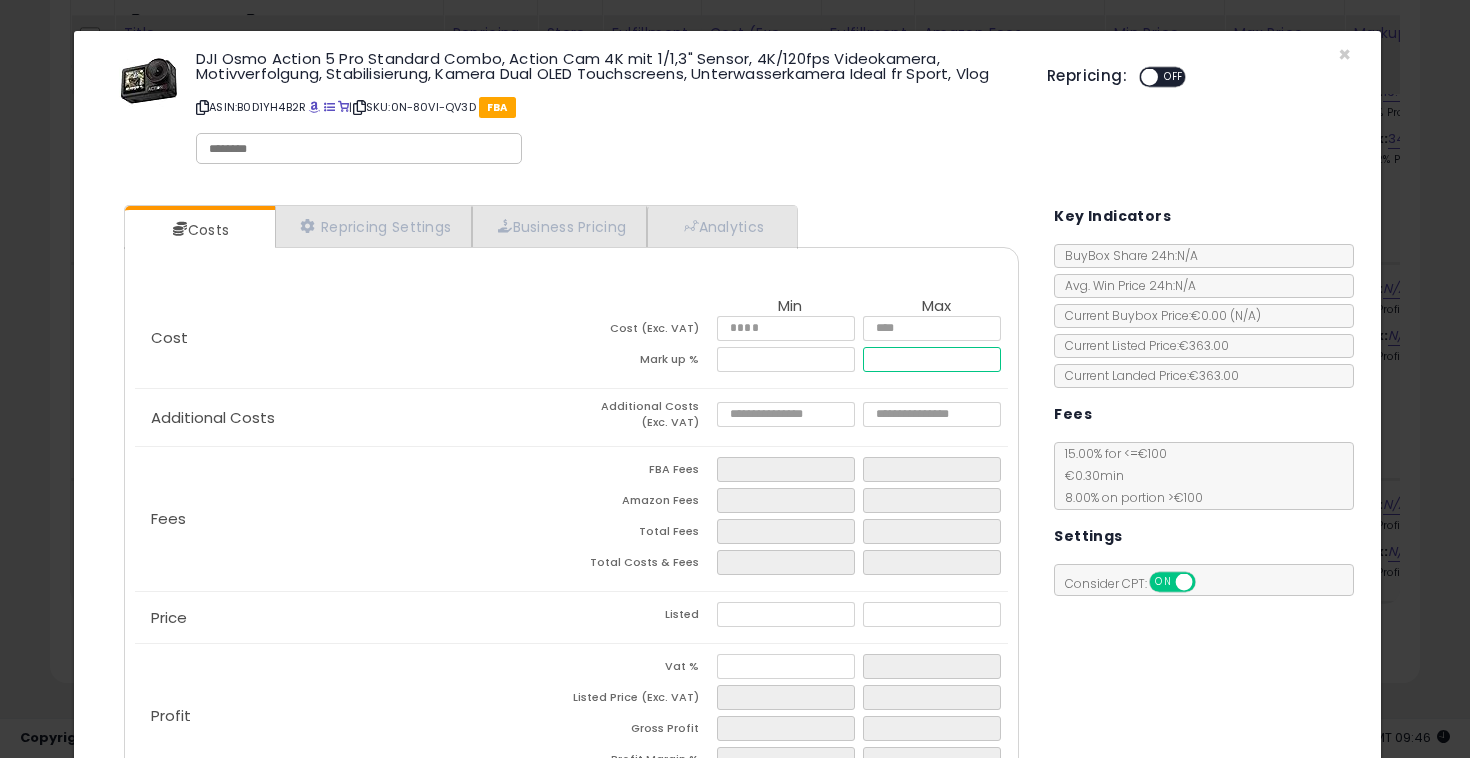 type on "*****" 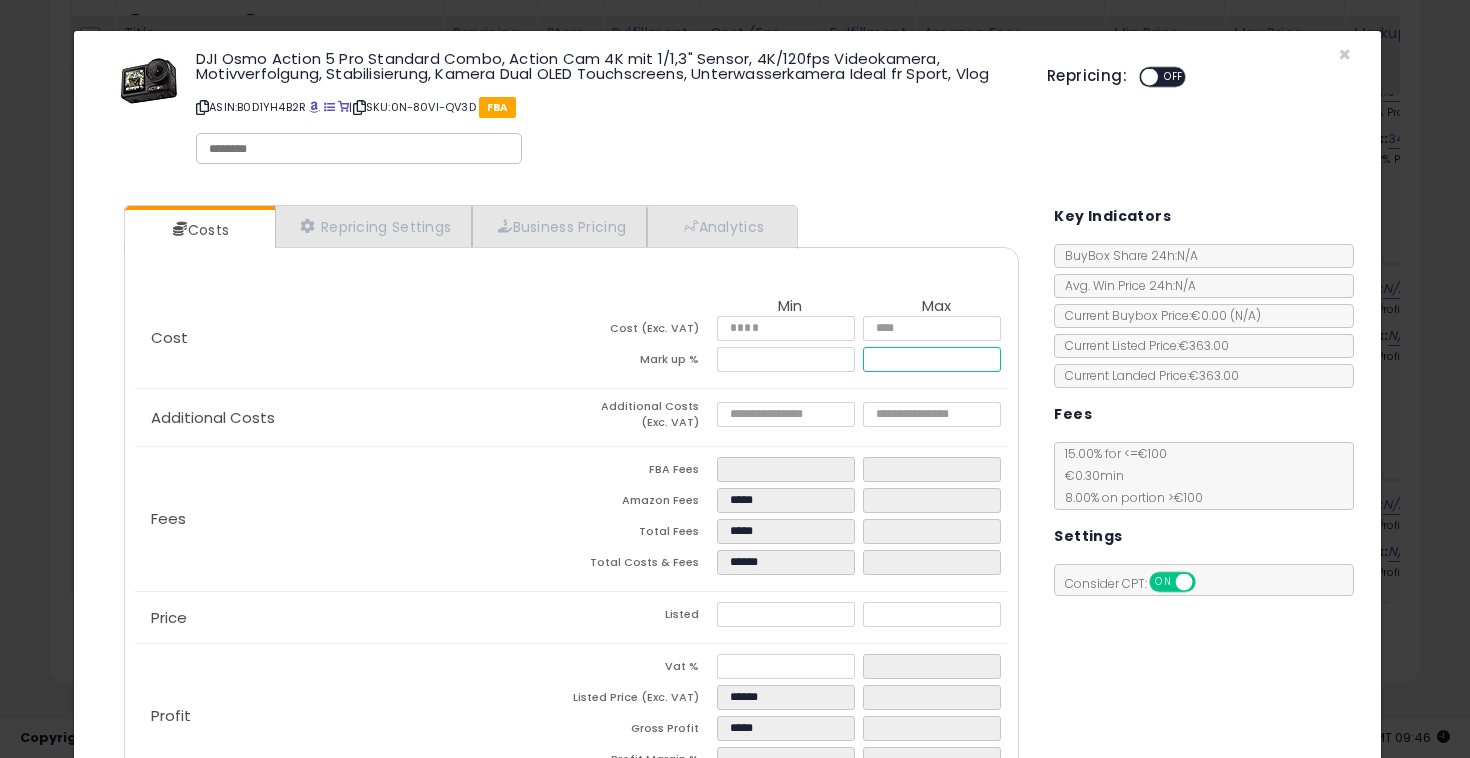 click at bounding box center [932, 359] 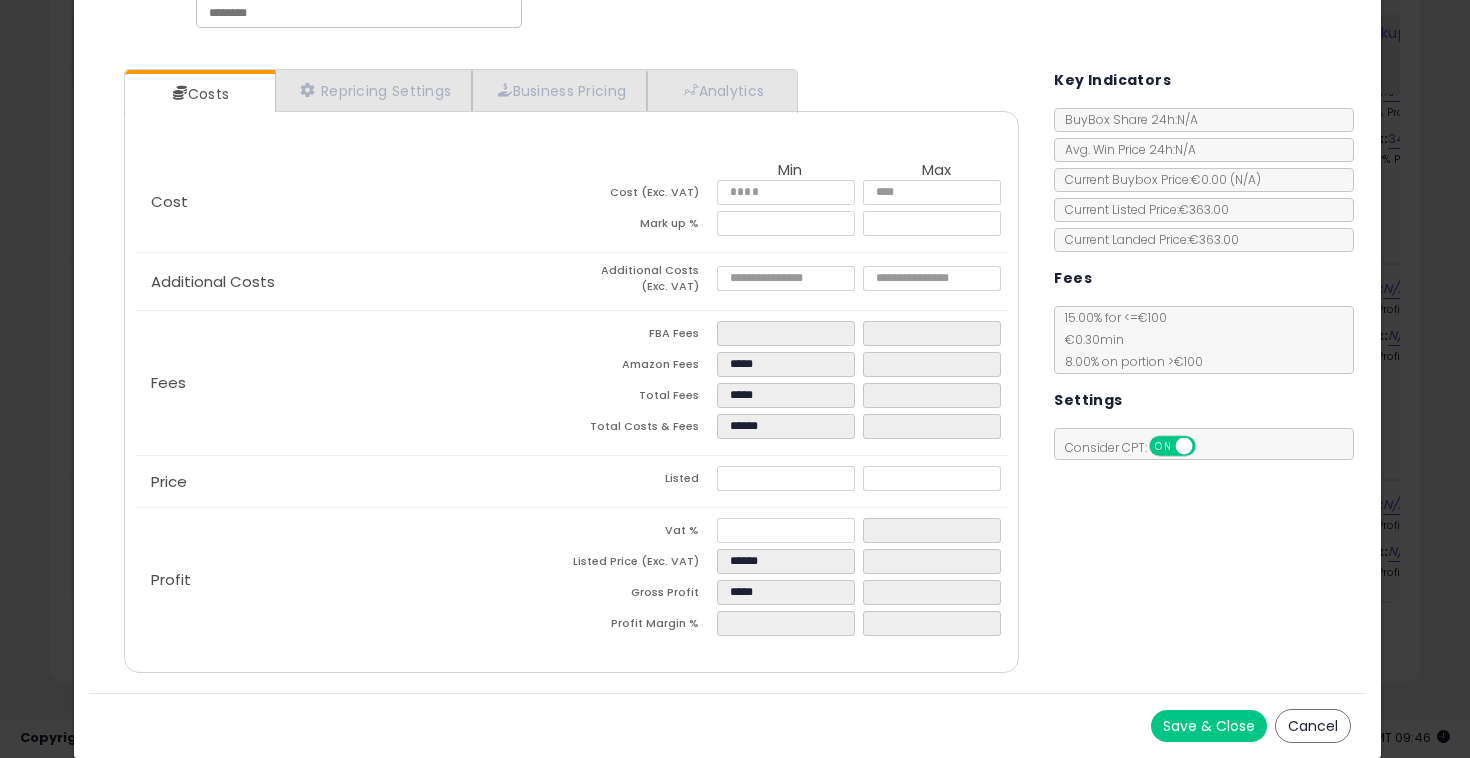 type on "*****" 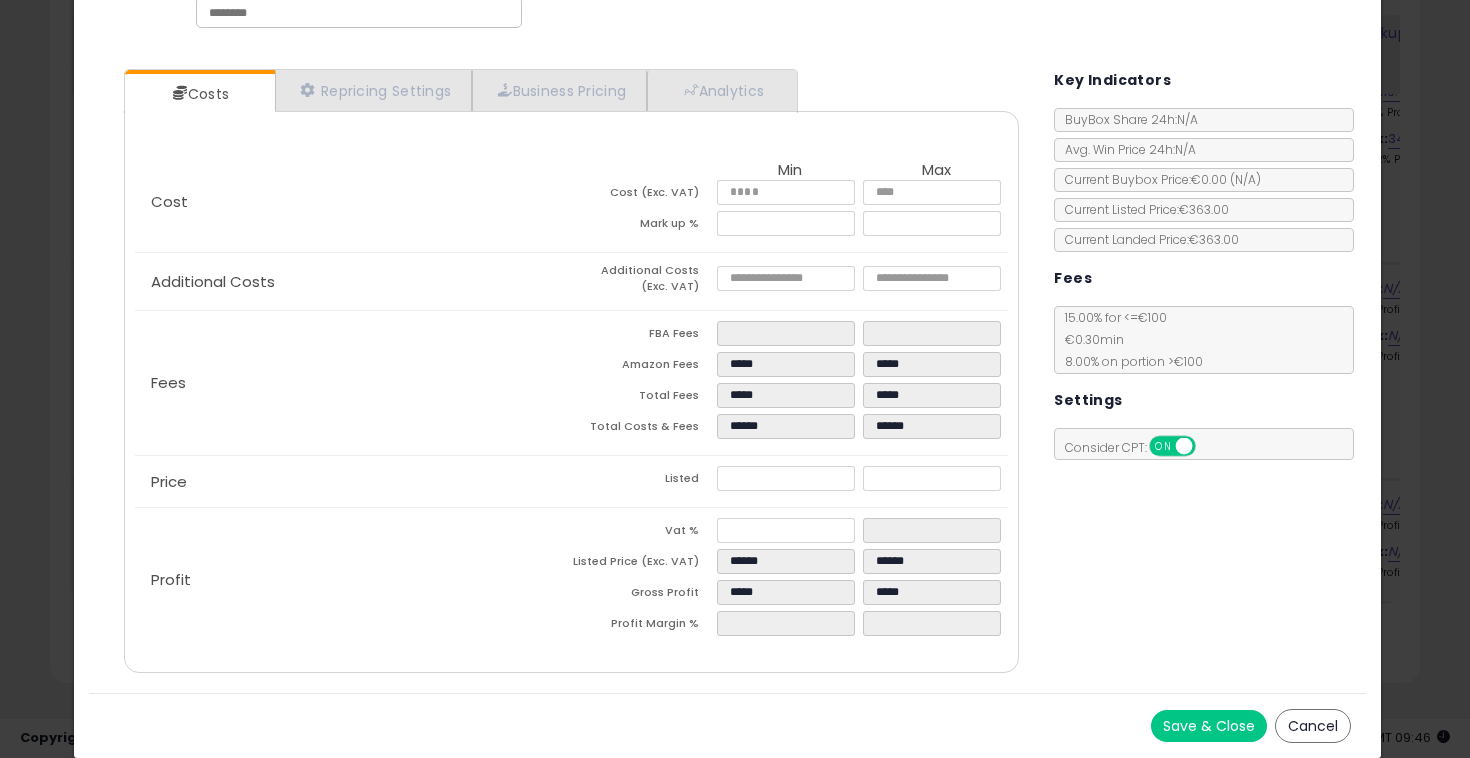 click on "Costs
Repricing Settings
Business Pricing
Analytics
Cost" at bounding box center (728, 373) 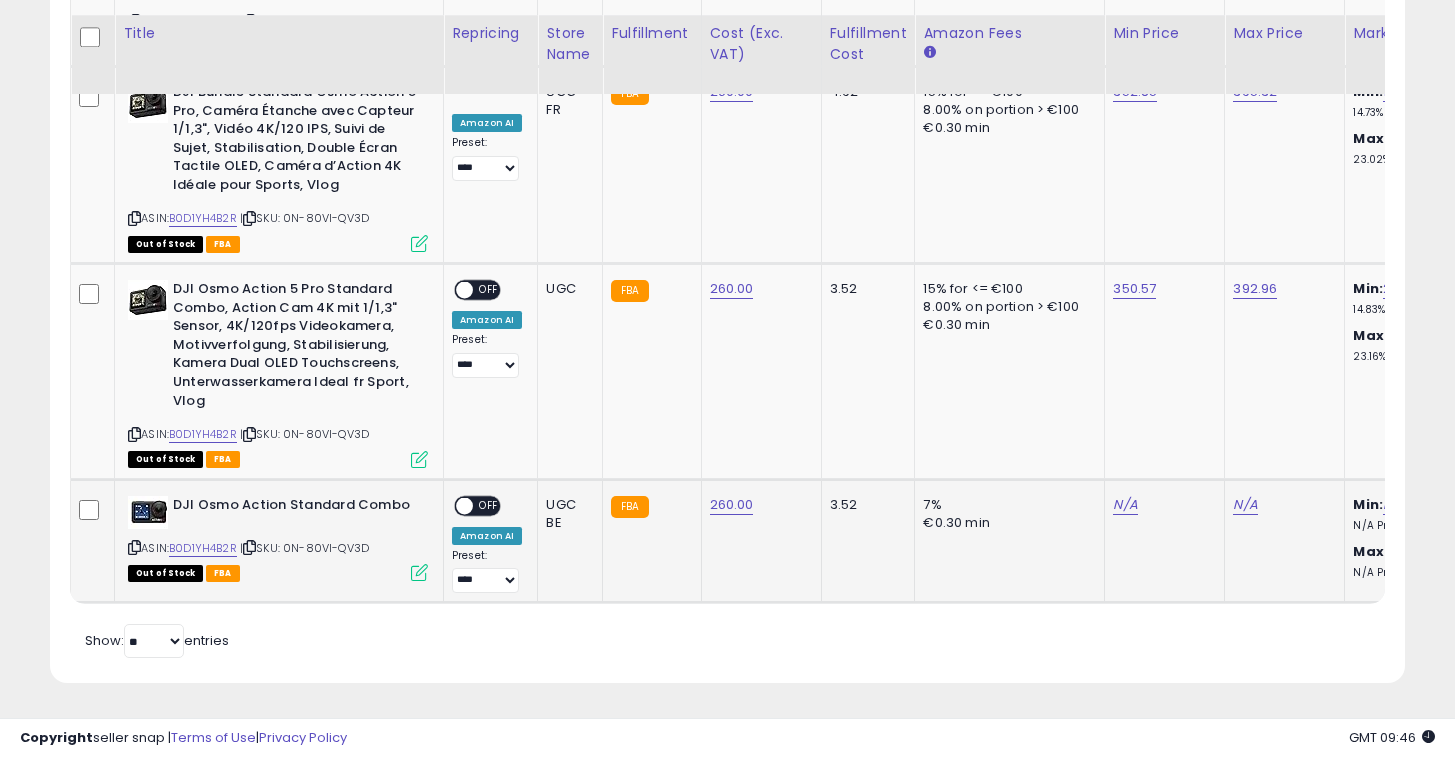 click at bounding box center (419, 572) 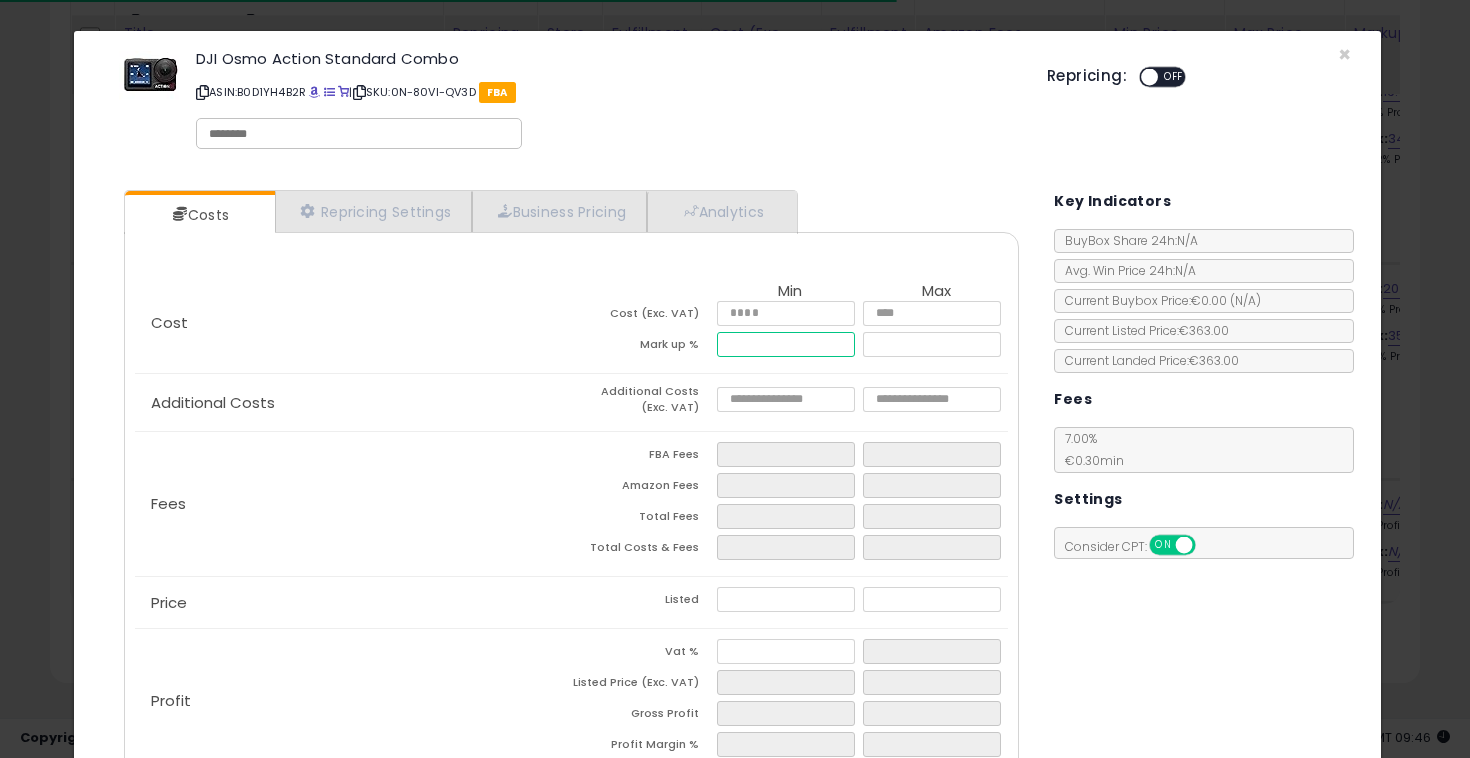 click at bounding box center (786, 344) 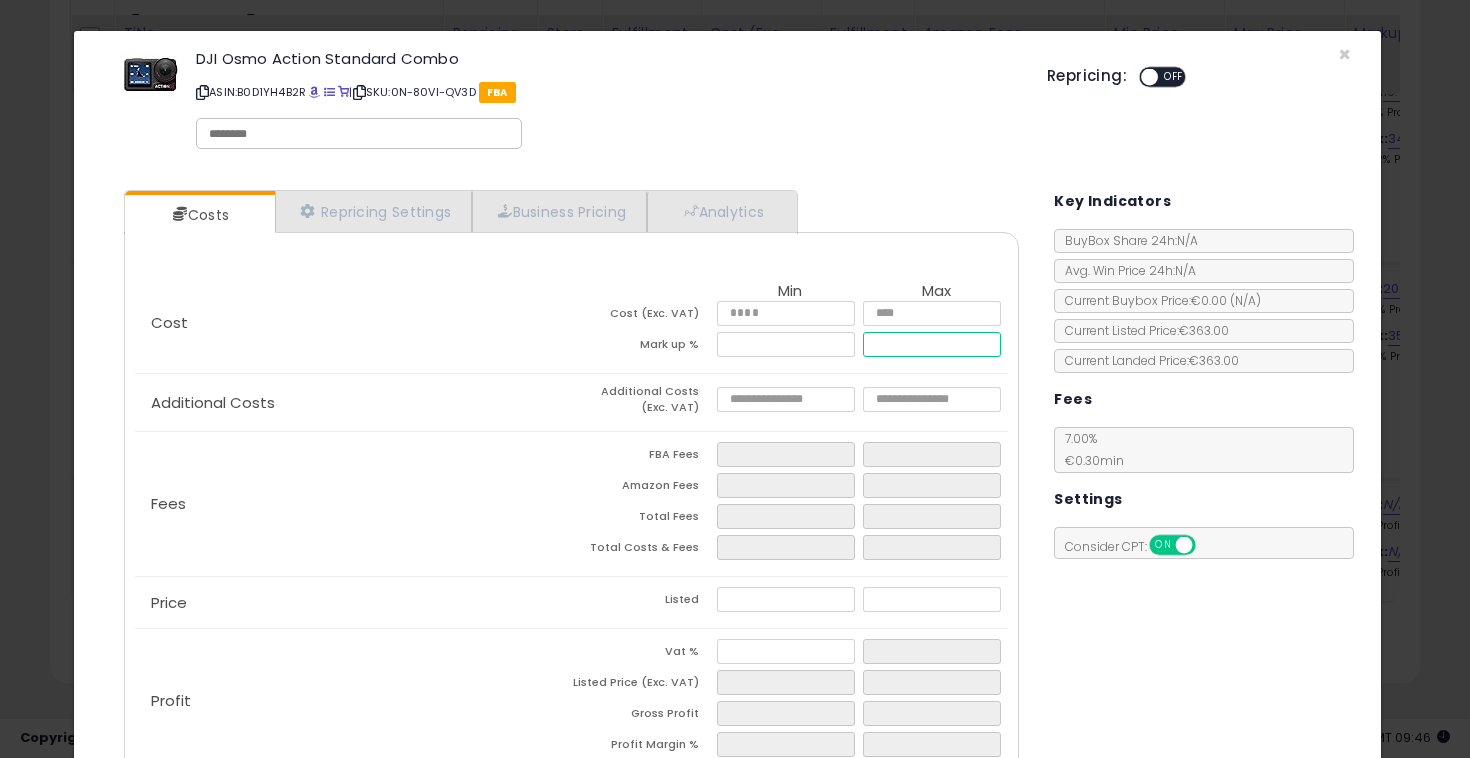 type on "*****" 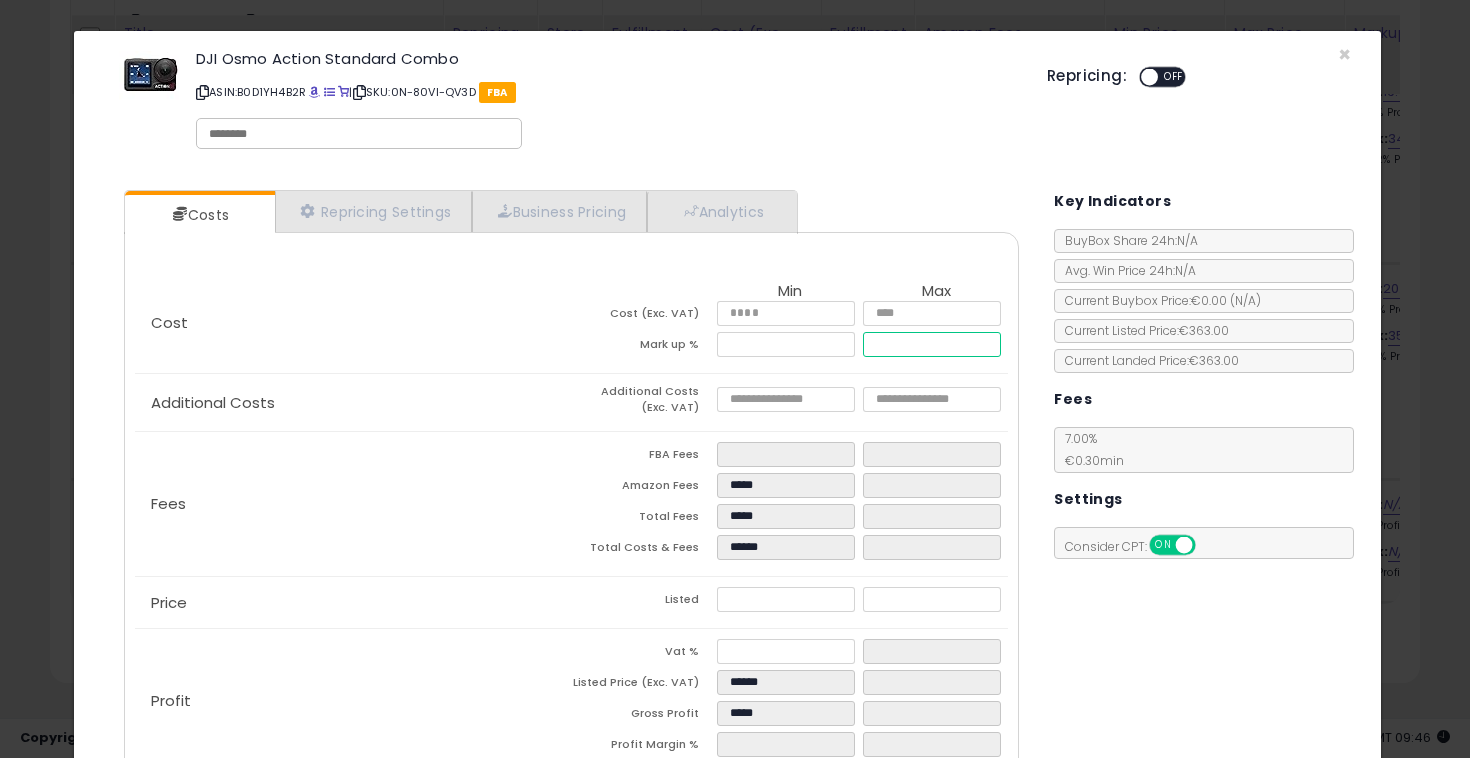 click at bounding box center (932, 344) 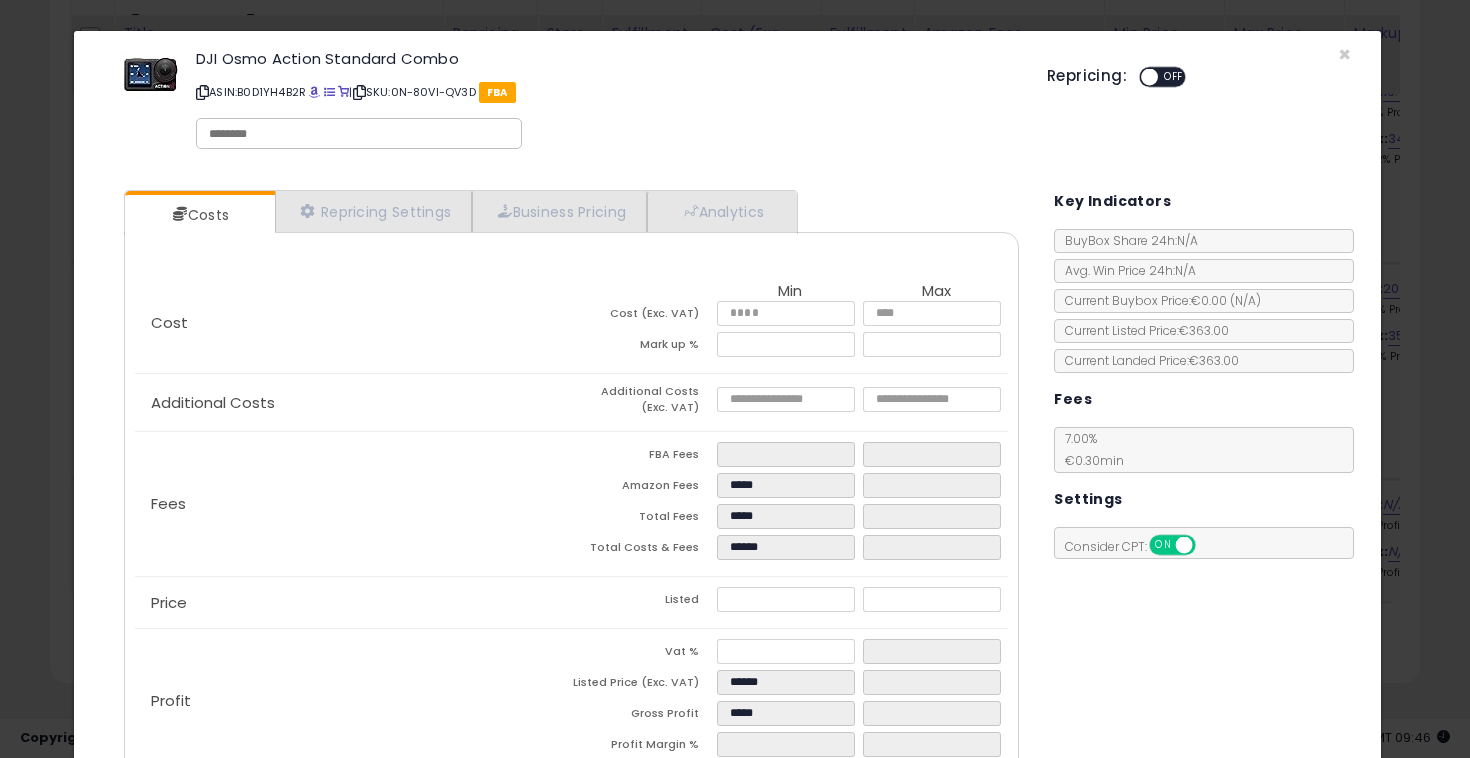 type on "*****" 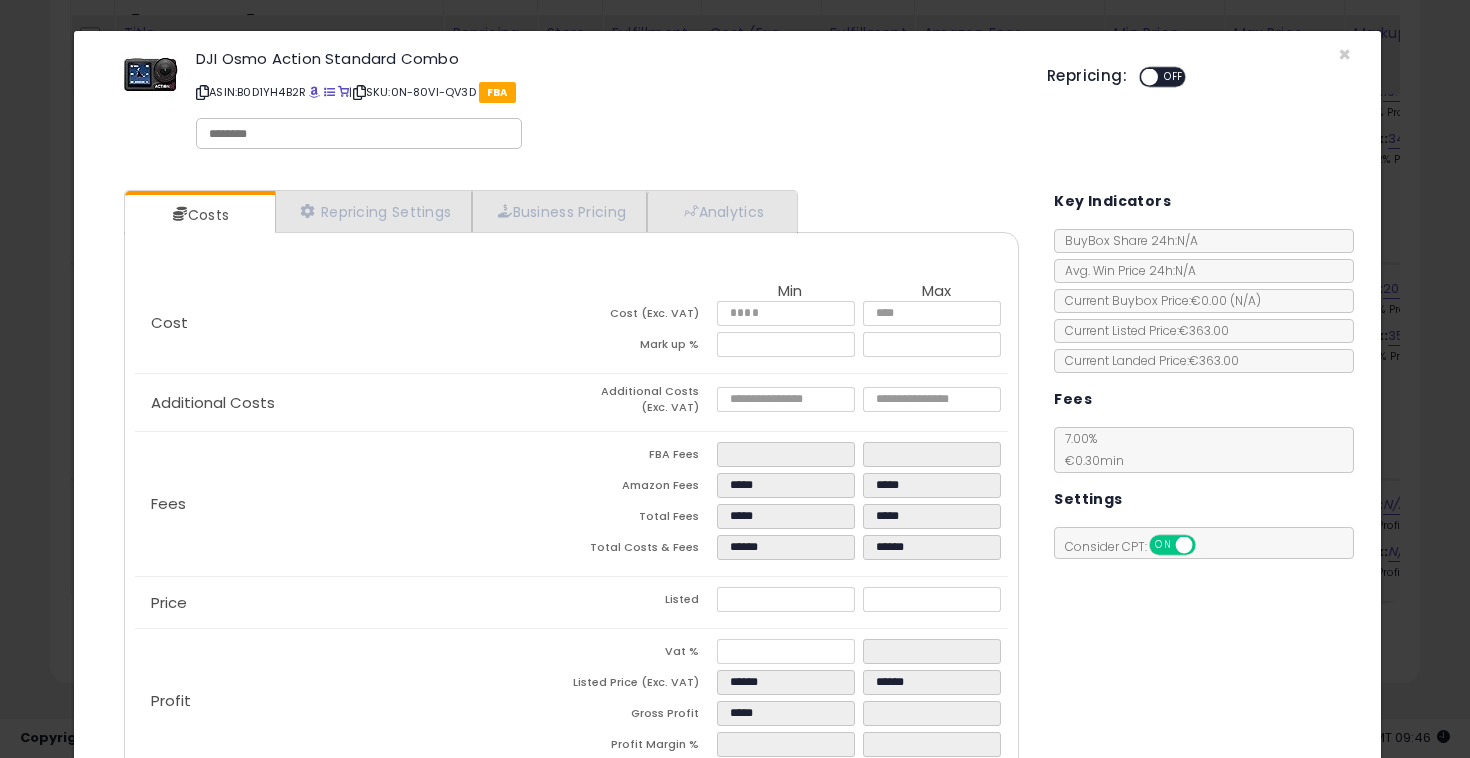 type on "*****" 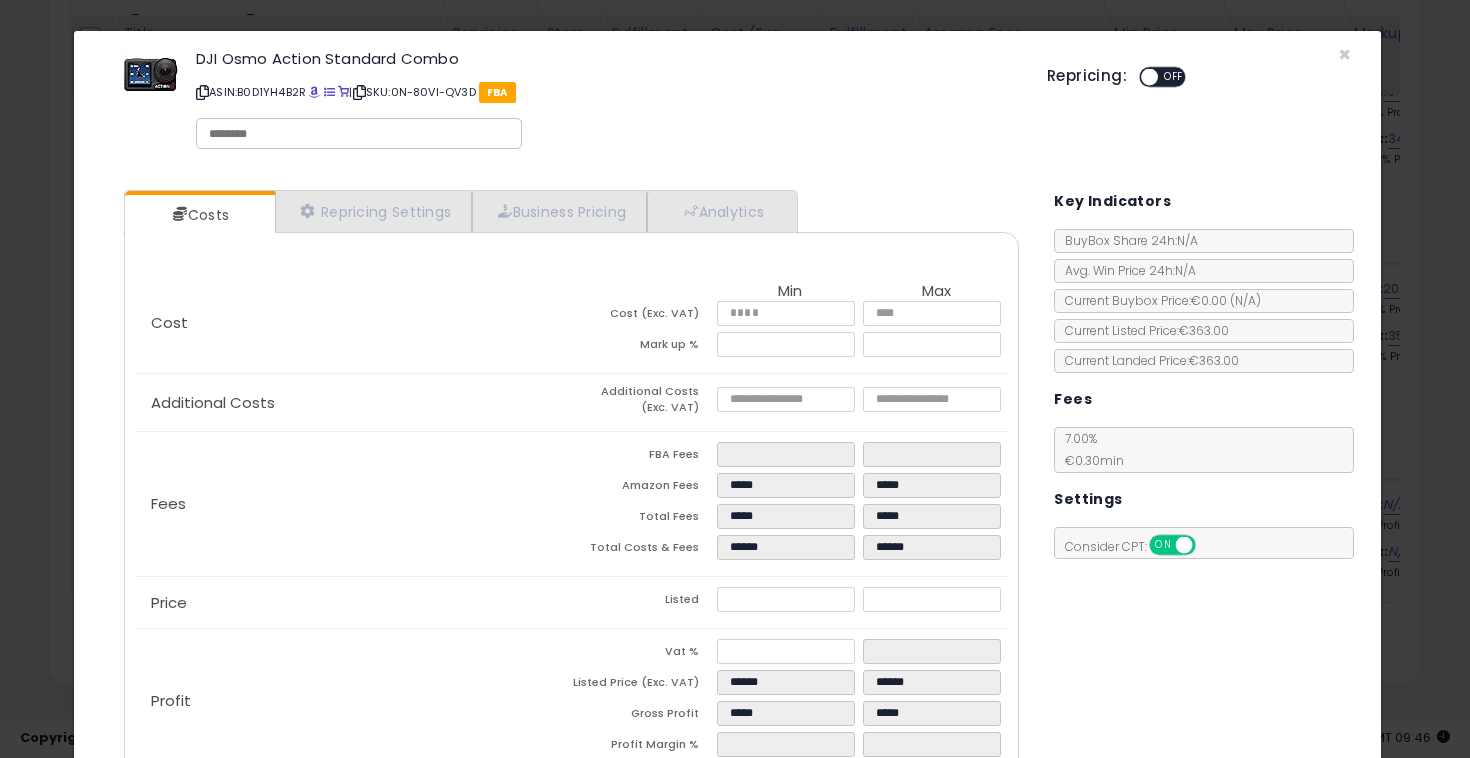 click on "Cost
Min
Max
Cost (Exc. VAT)
******
******
Mark up %
*****
*****" at bounding box center [572, 323] 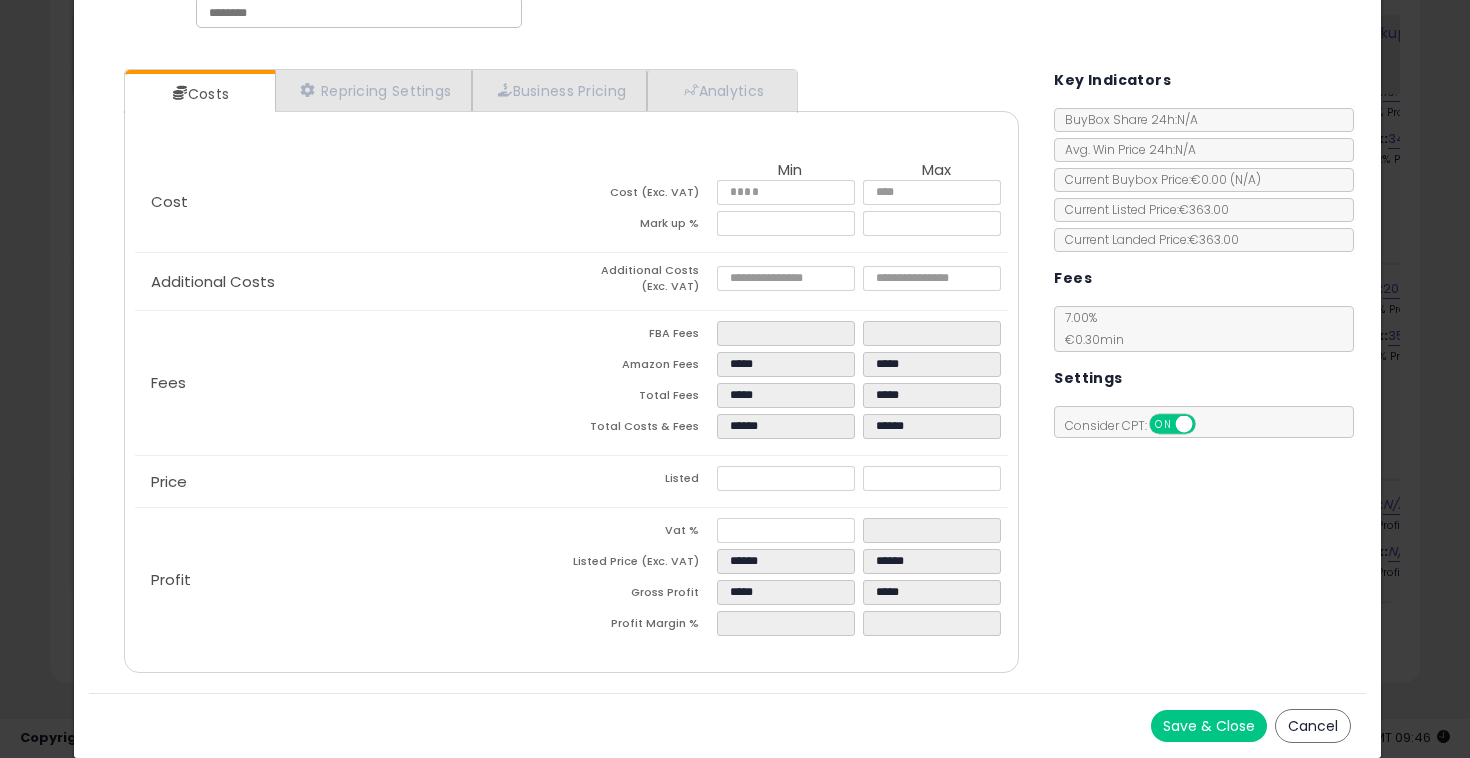 click on "Save & Close" at bounding box center (1209, 726) 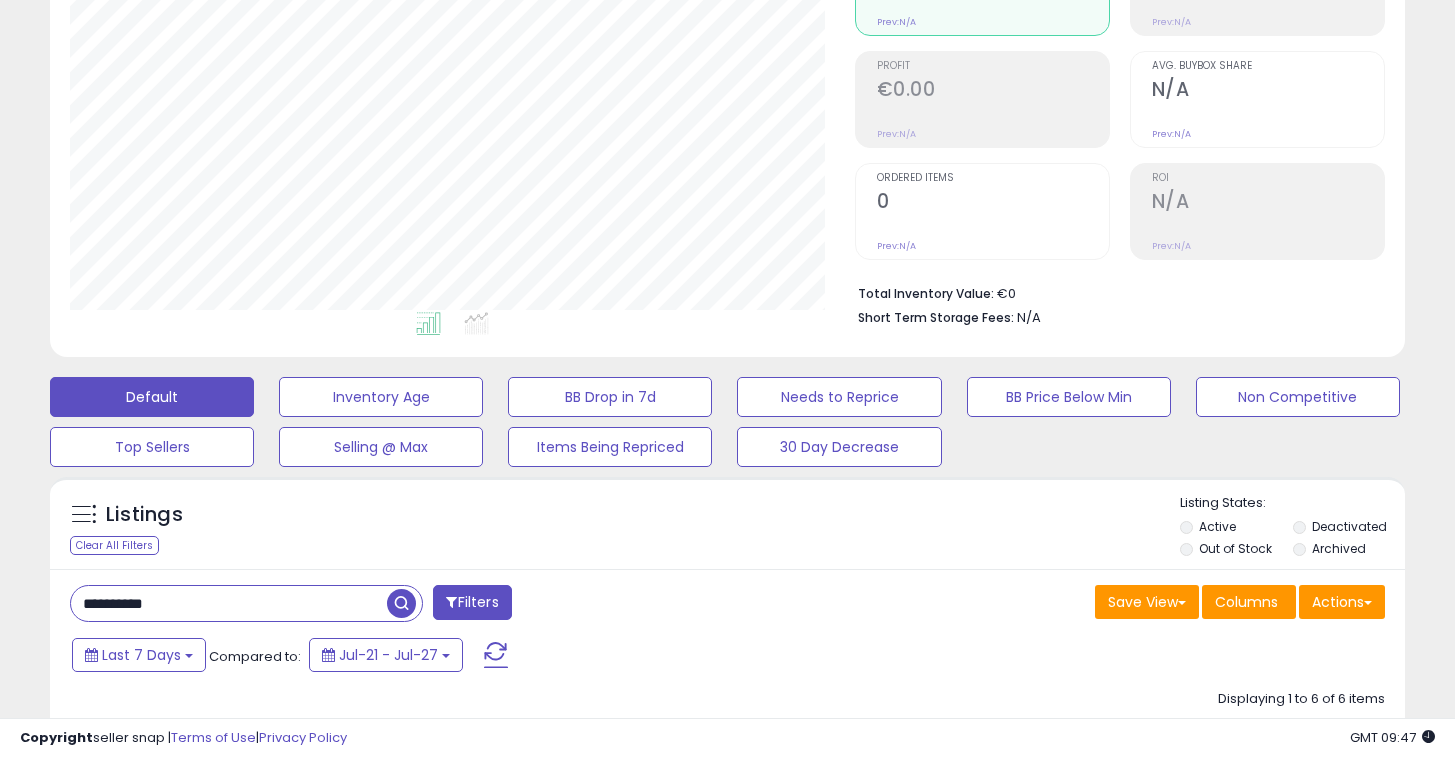 scroll, scrollTop: 395, scrollLeft: 0, axis: vertical 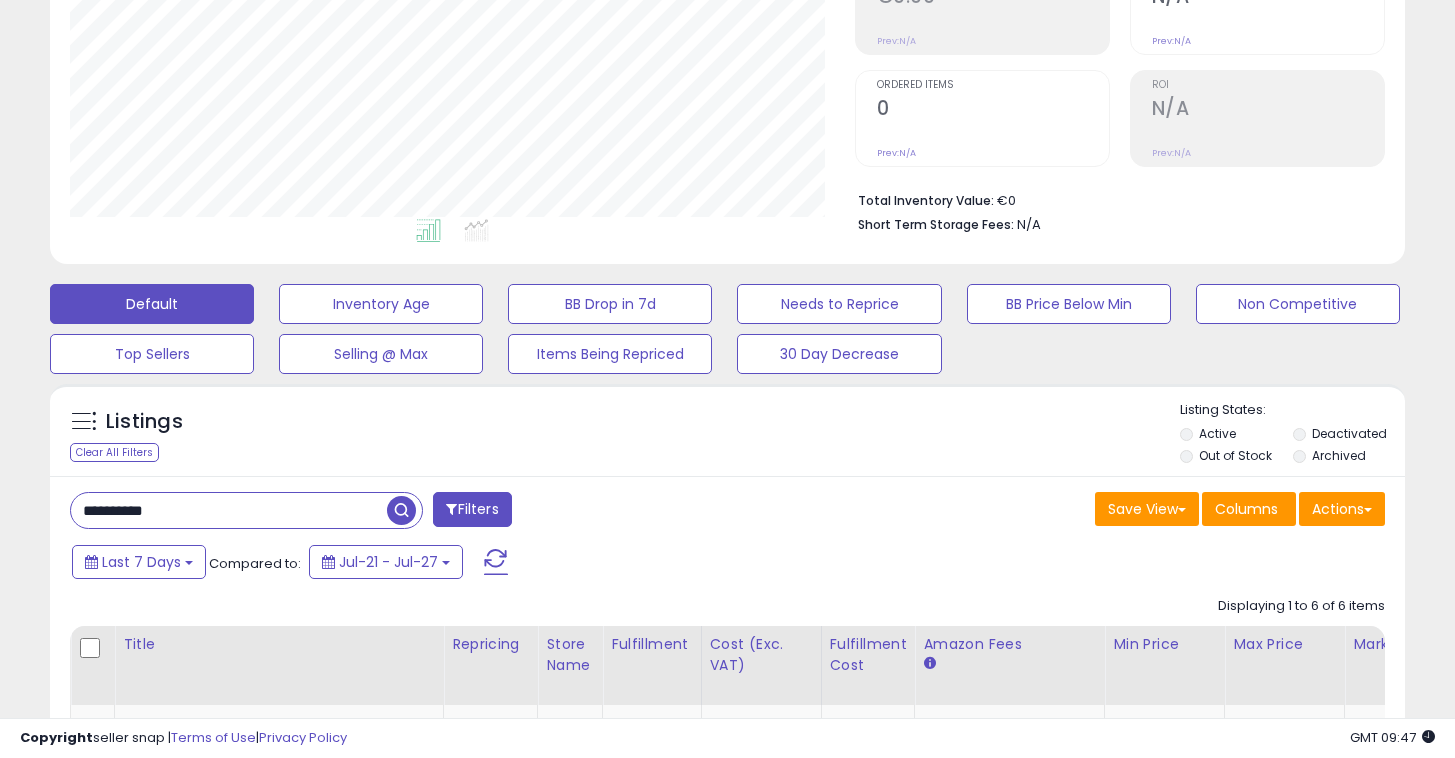 click on "**********" at bounding box center (229, 510) 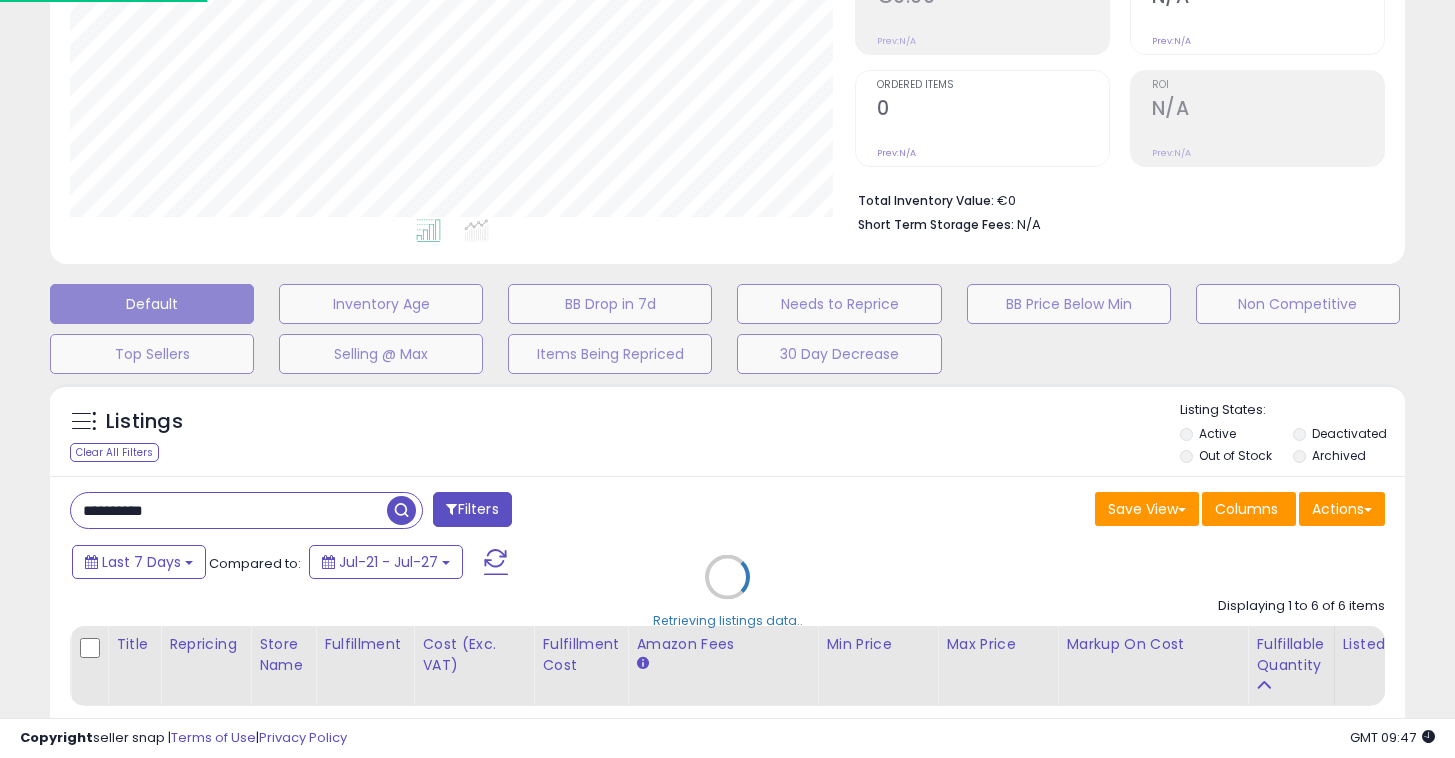 scroll, scrollTop: 999590, scrollLeft: 999207, axis: both 